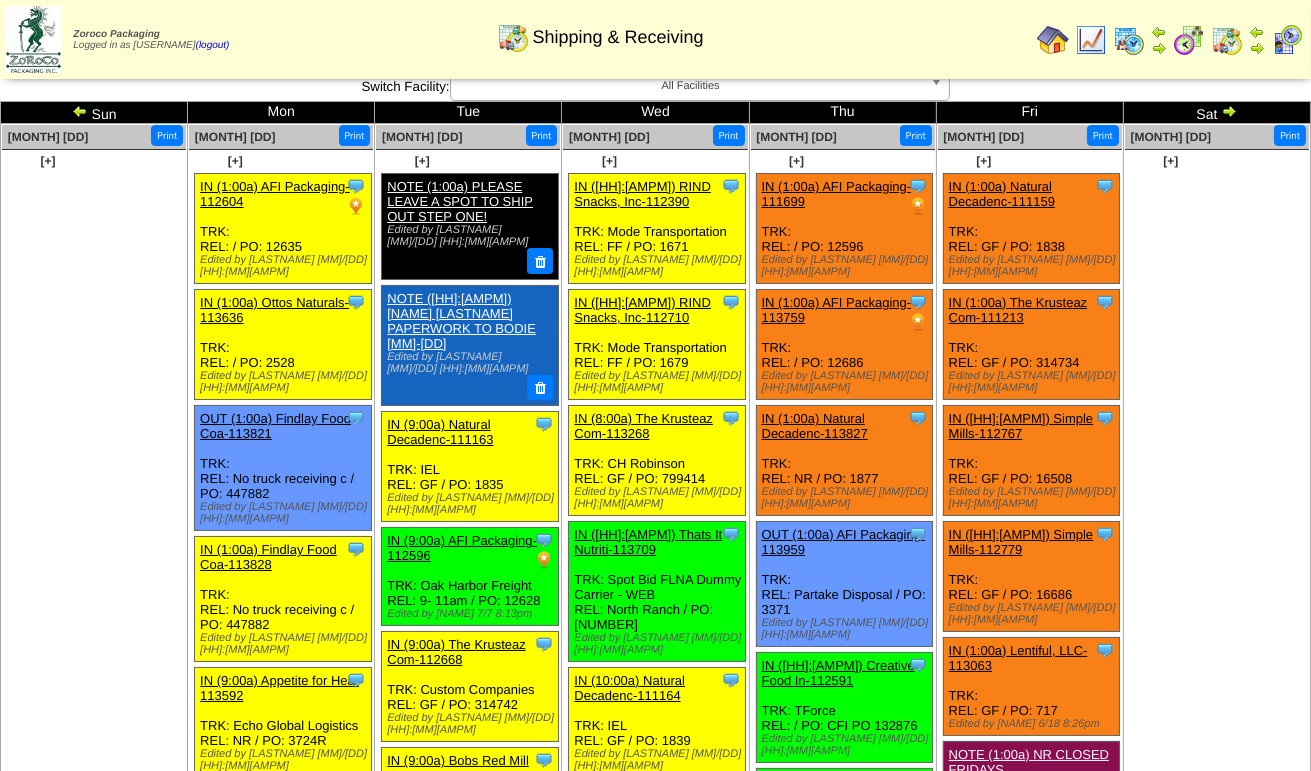 scroll, scrollTop: 0, scrollLeft: 0, axis: both 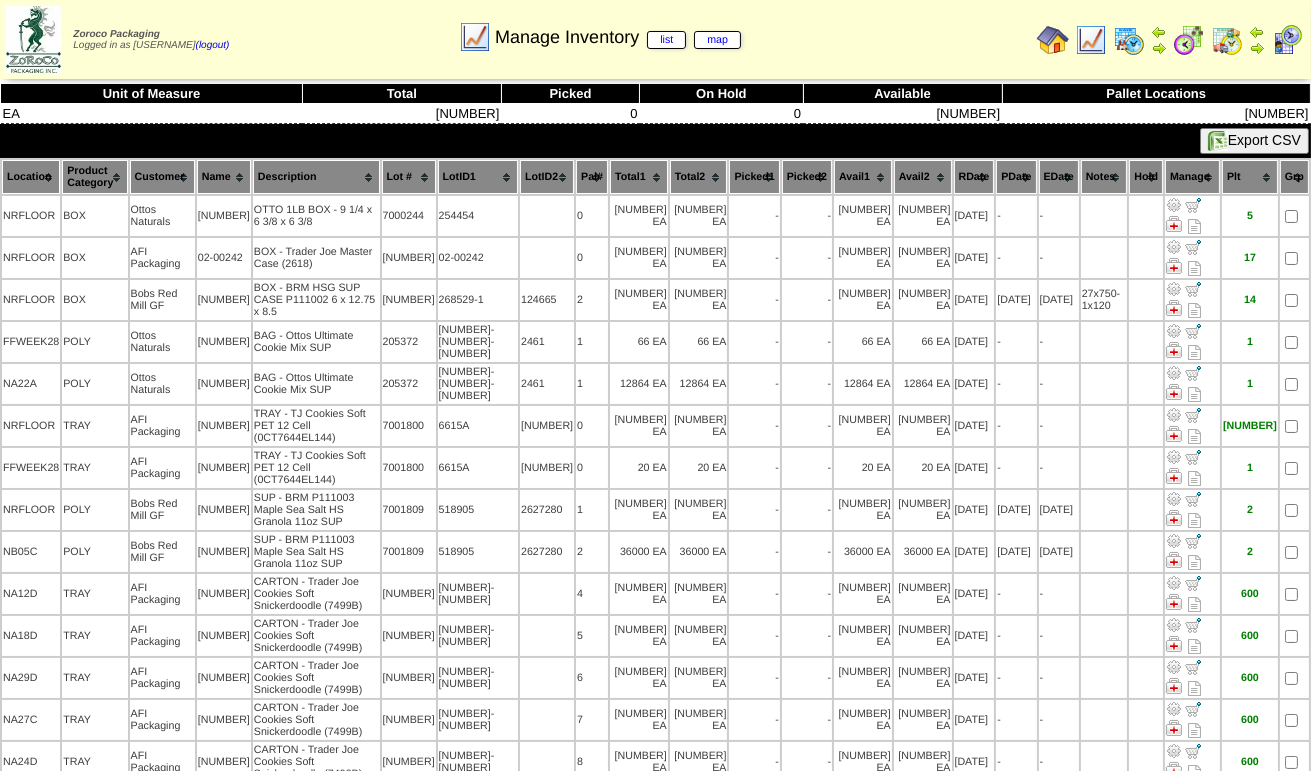 click at bounding box center [1091, 40] 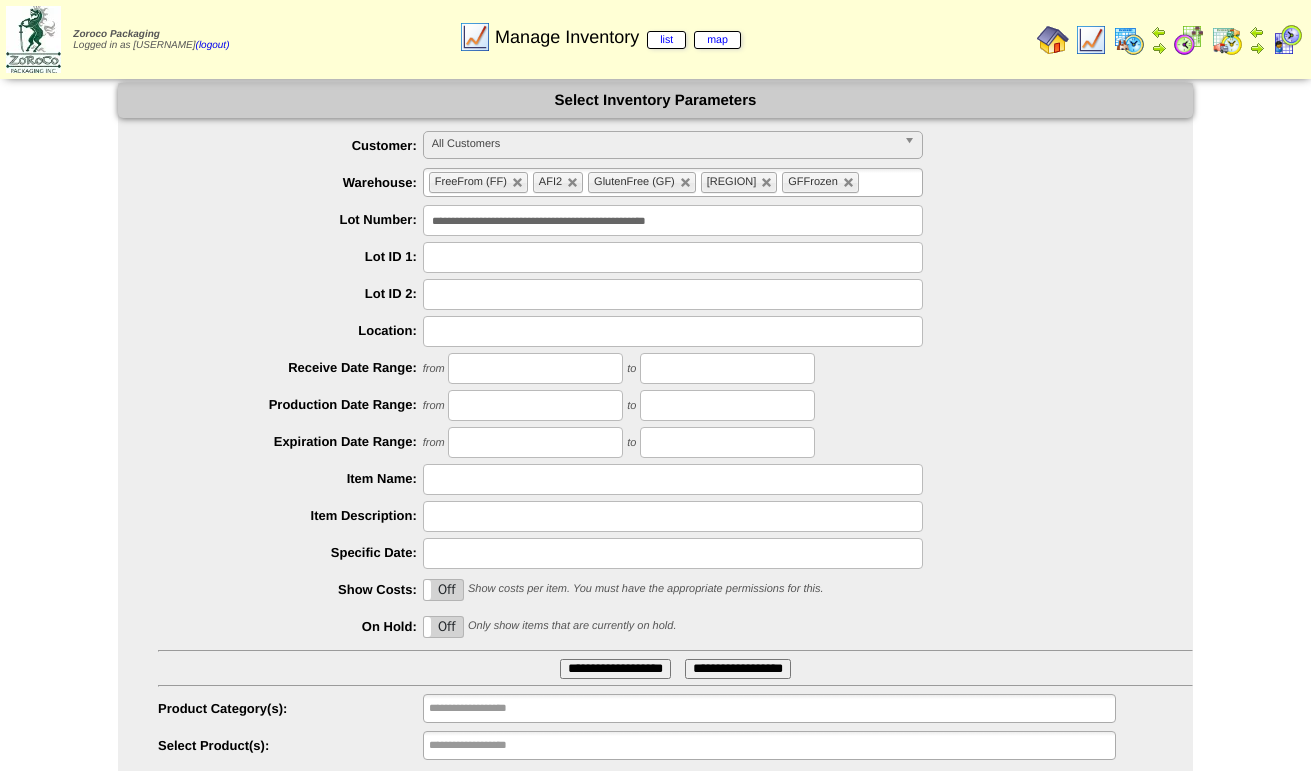 scroll, scrollTop: 0, scrollLeft: 0, axis: both 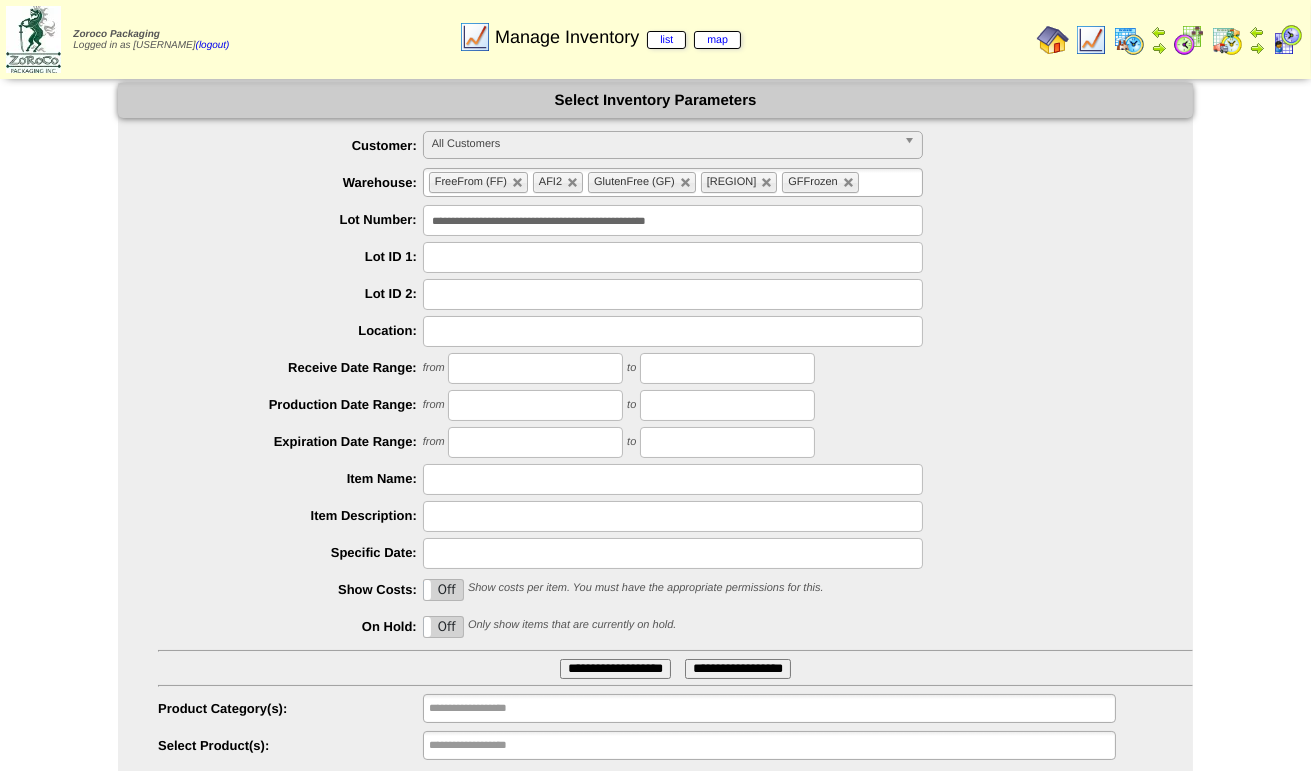 drag, startPoint x: 802, startPoint y: 221, endPoint x: 0, endPoint y: 207, distance: 802.1222 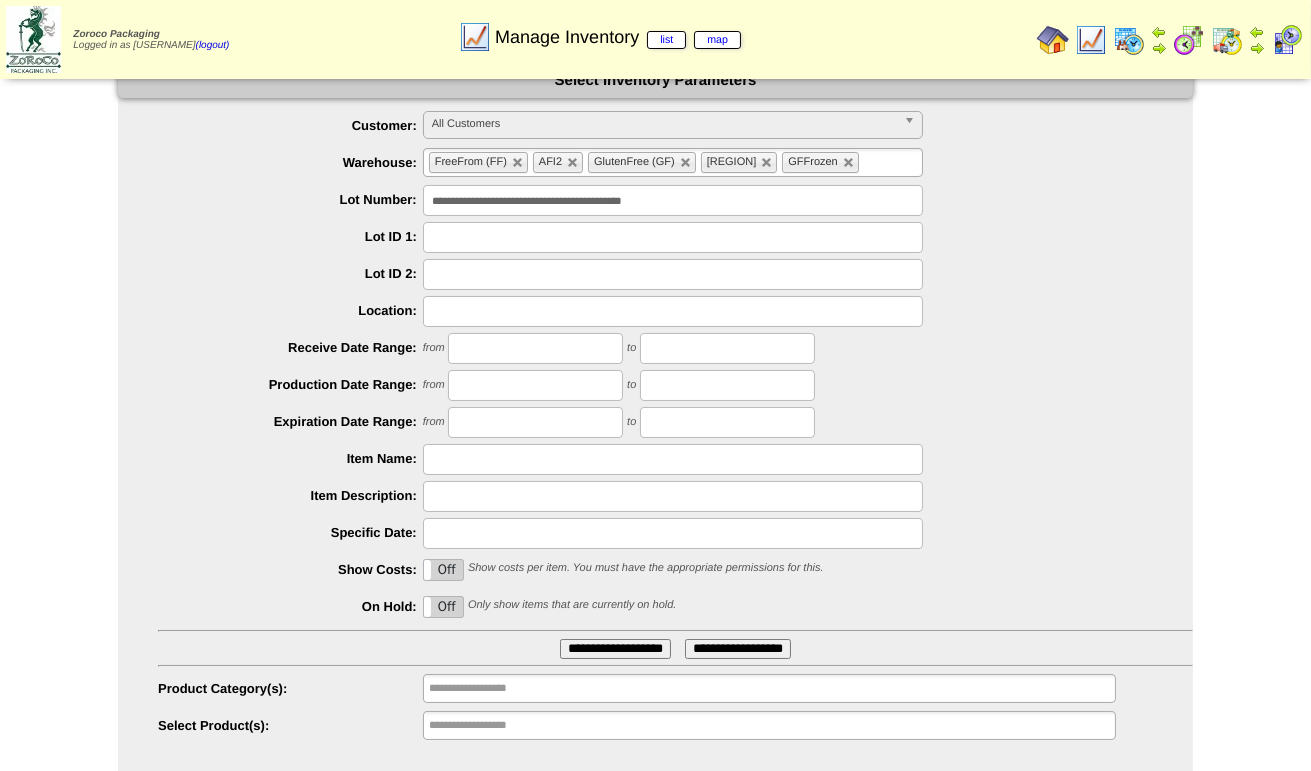 scroll, scrollTop: 0, scrollLeft: 0, axis: both 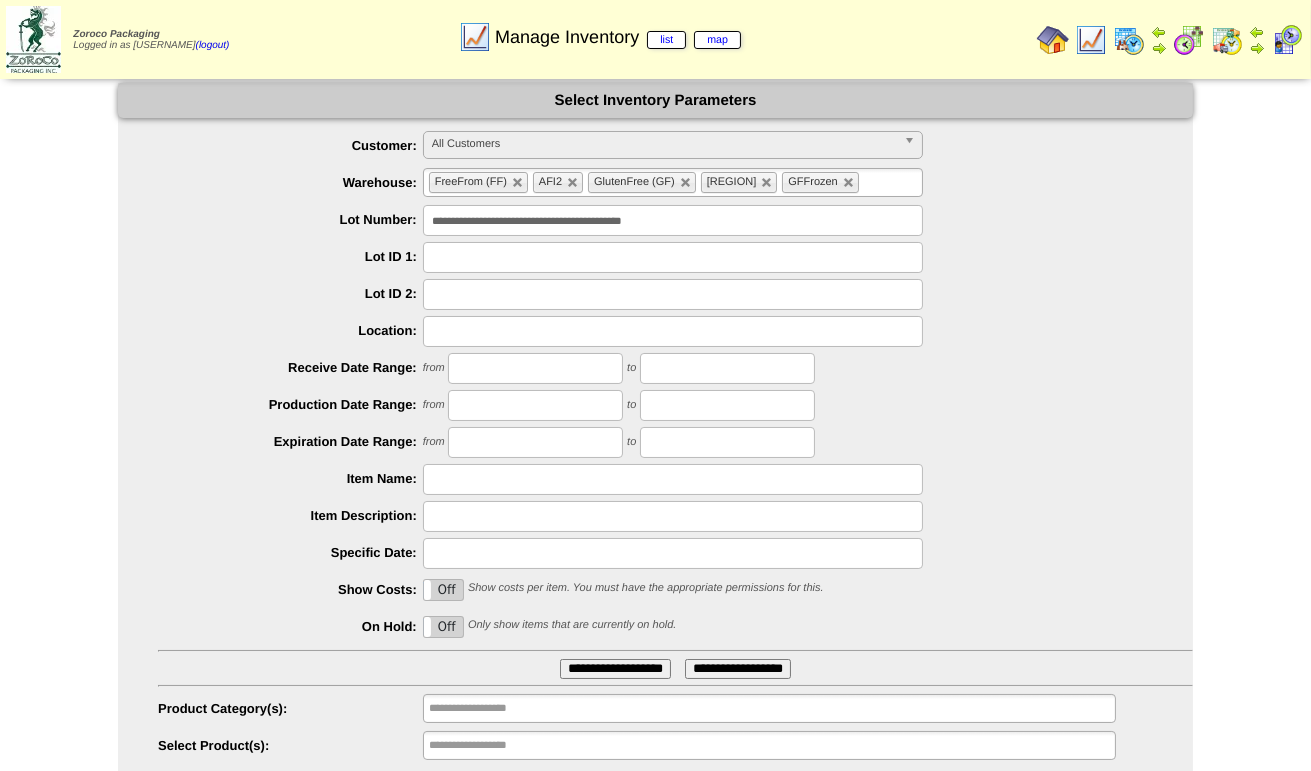 type on "**********" 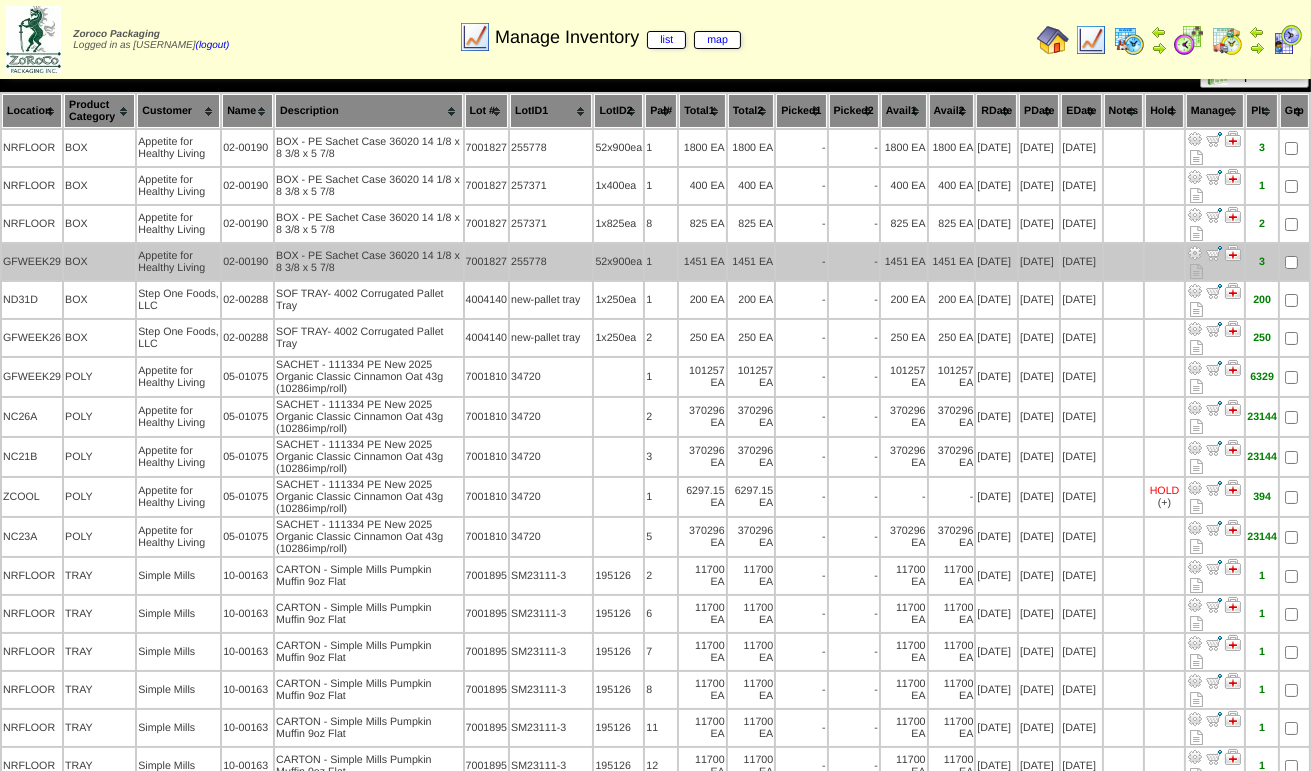scroll, scrollTop: 100, scrollLeft: 0, axis: vertical 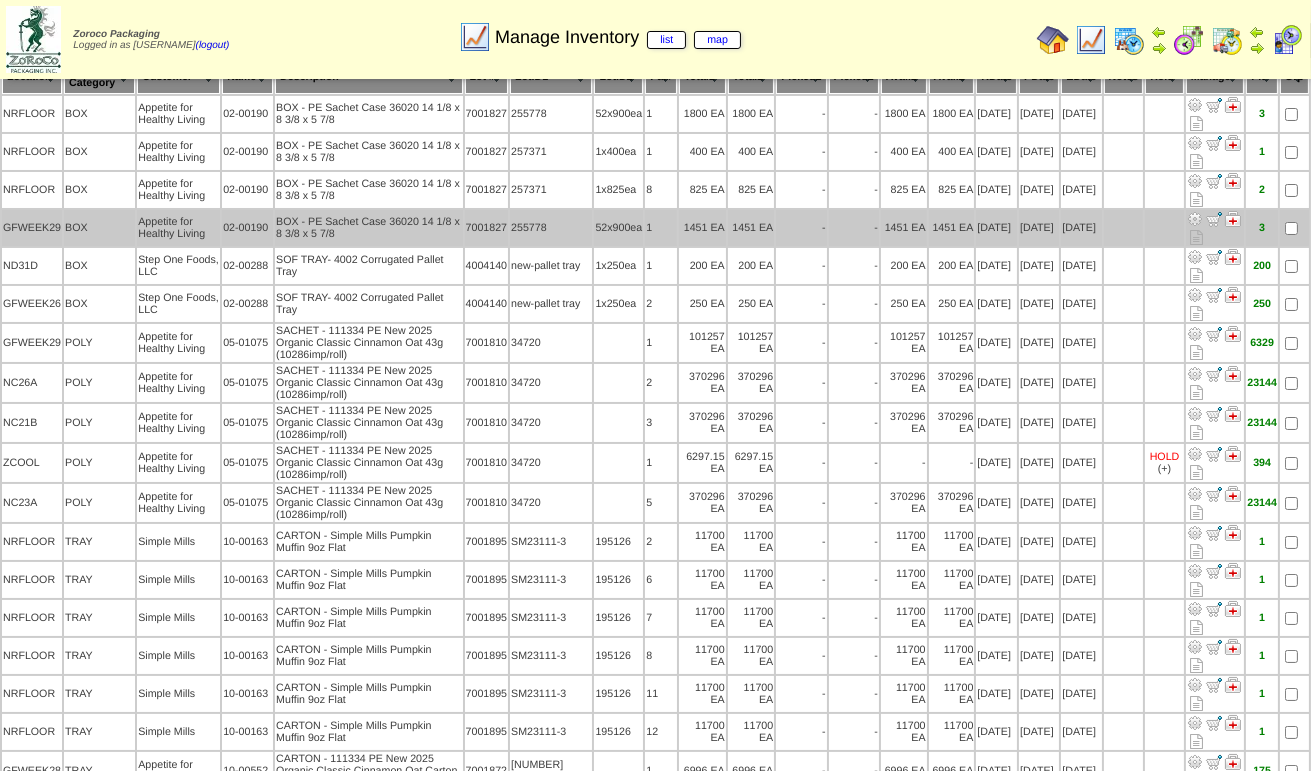 click at bounding box center [1195, 219] 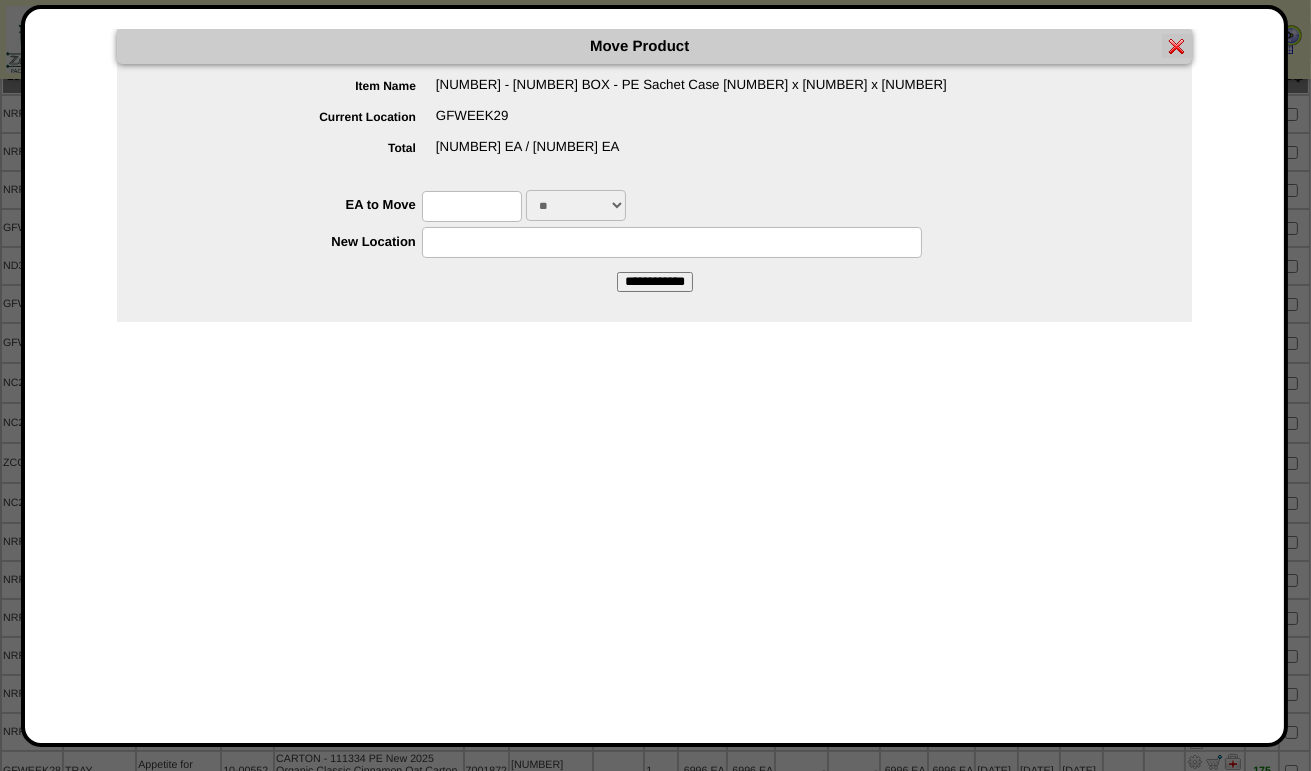 click at bounding box center [472, 206] 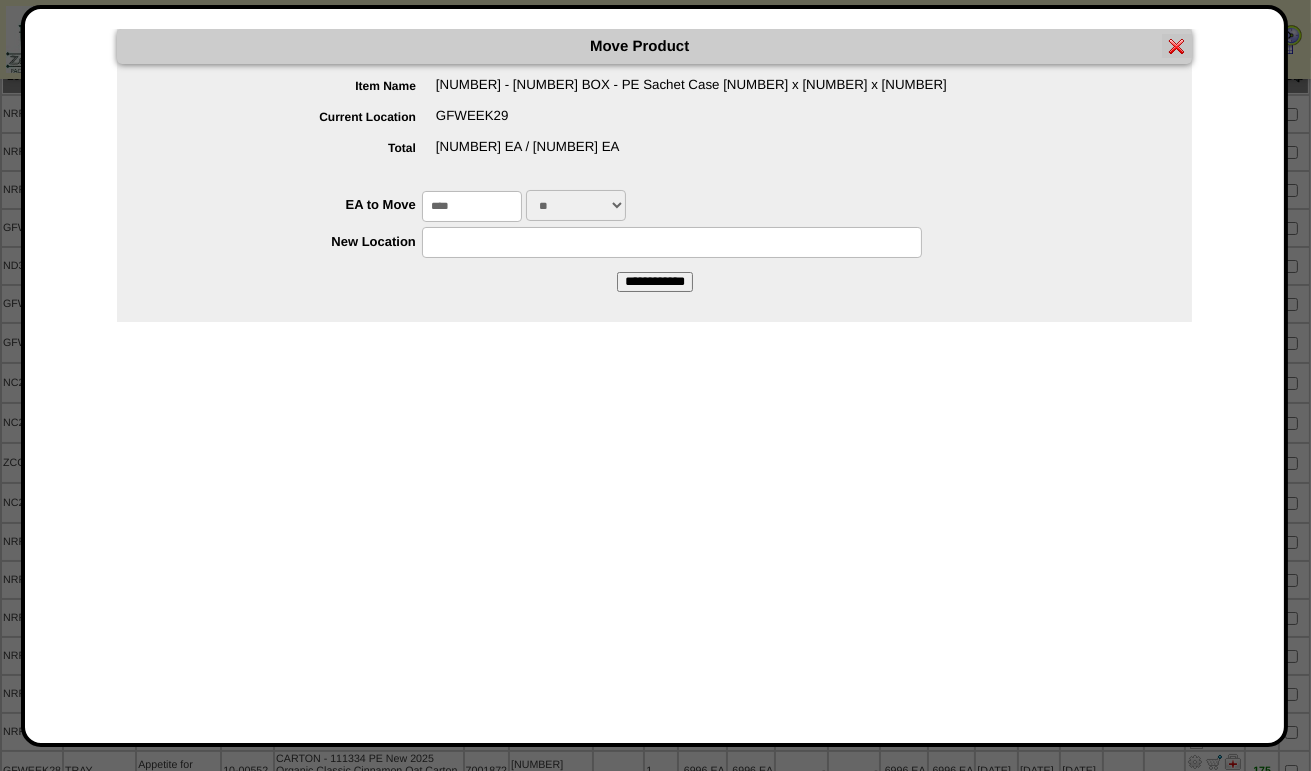type on "****" 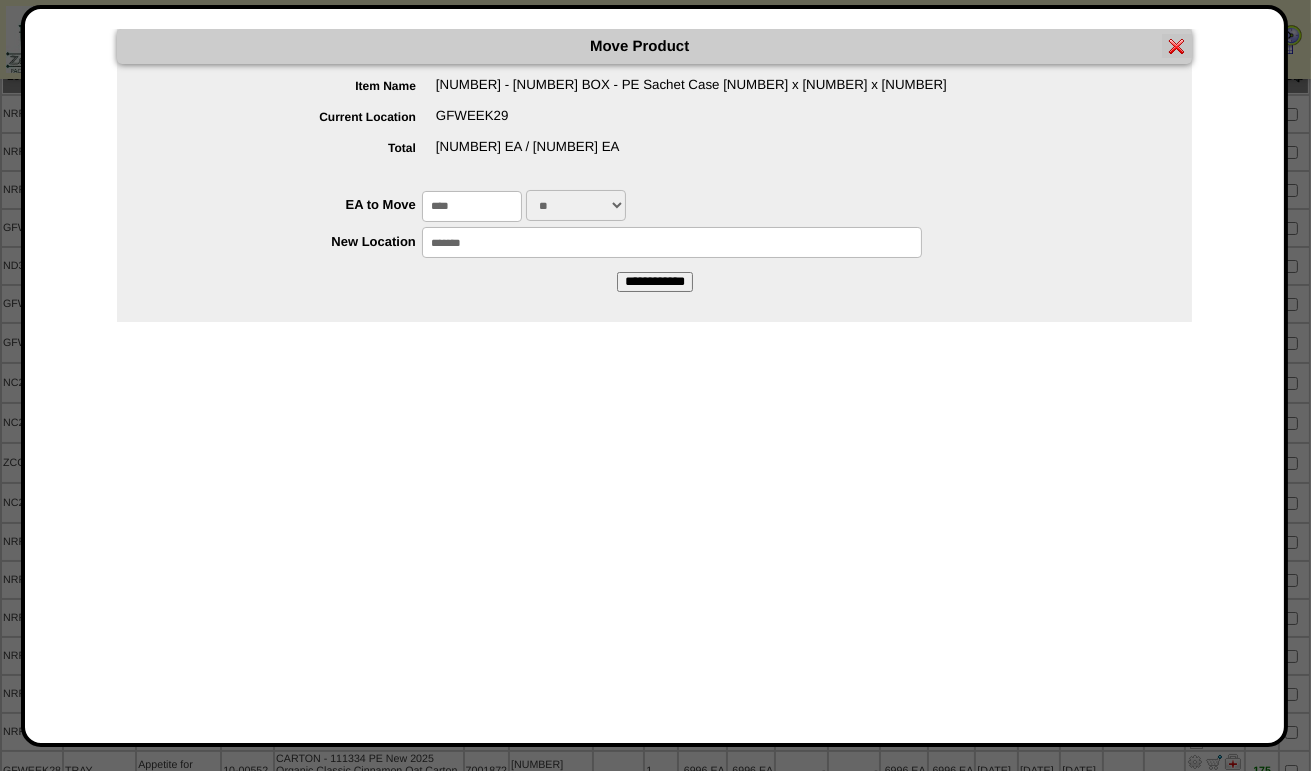 click on "**********" at bounding box center [655, 282] 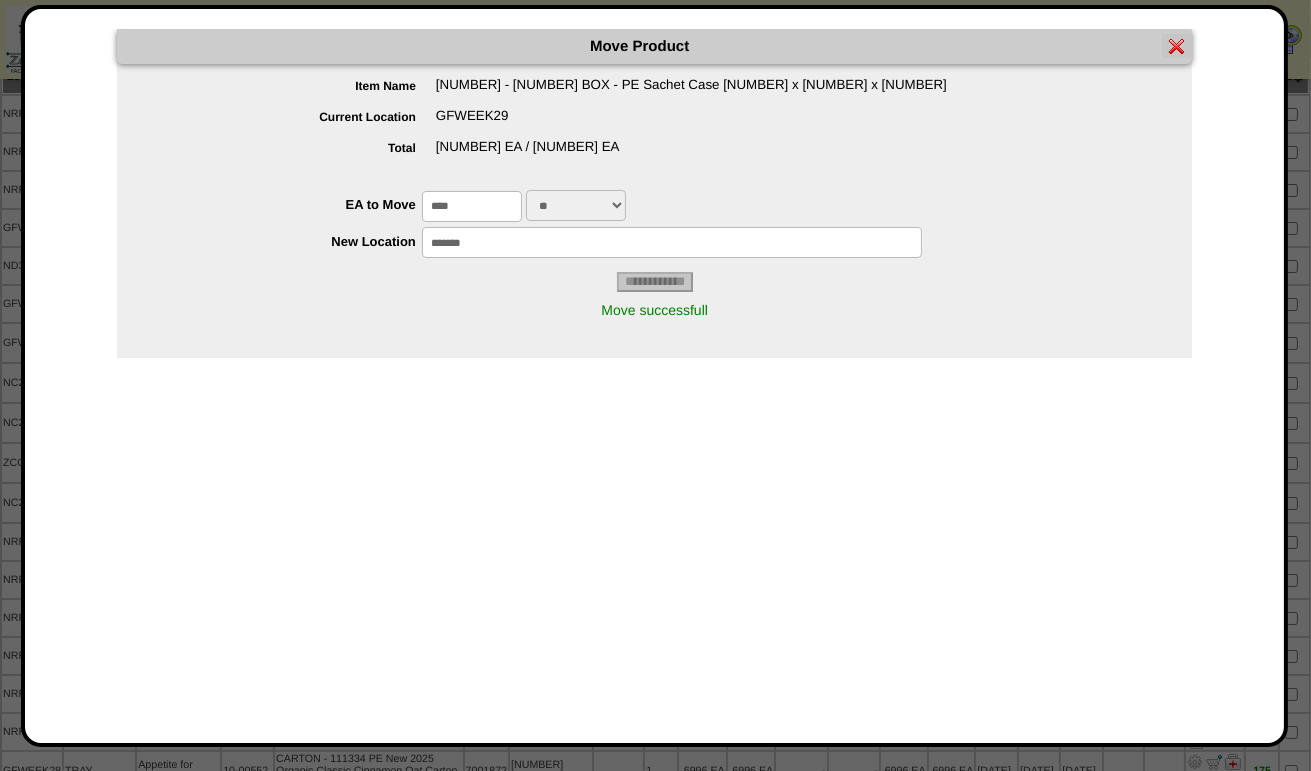 click at bounding box center (1177, 46) 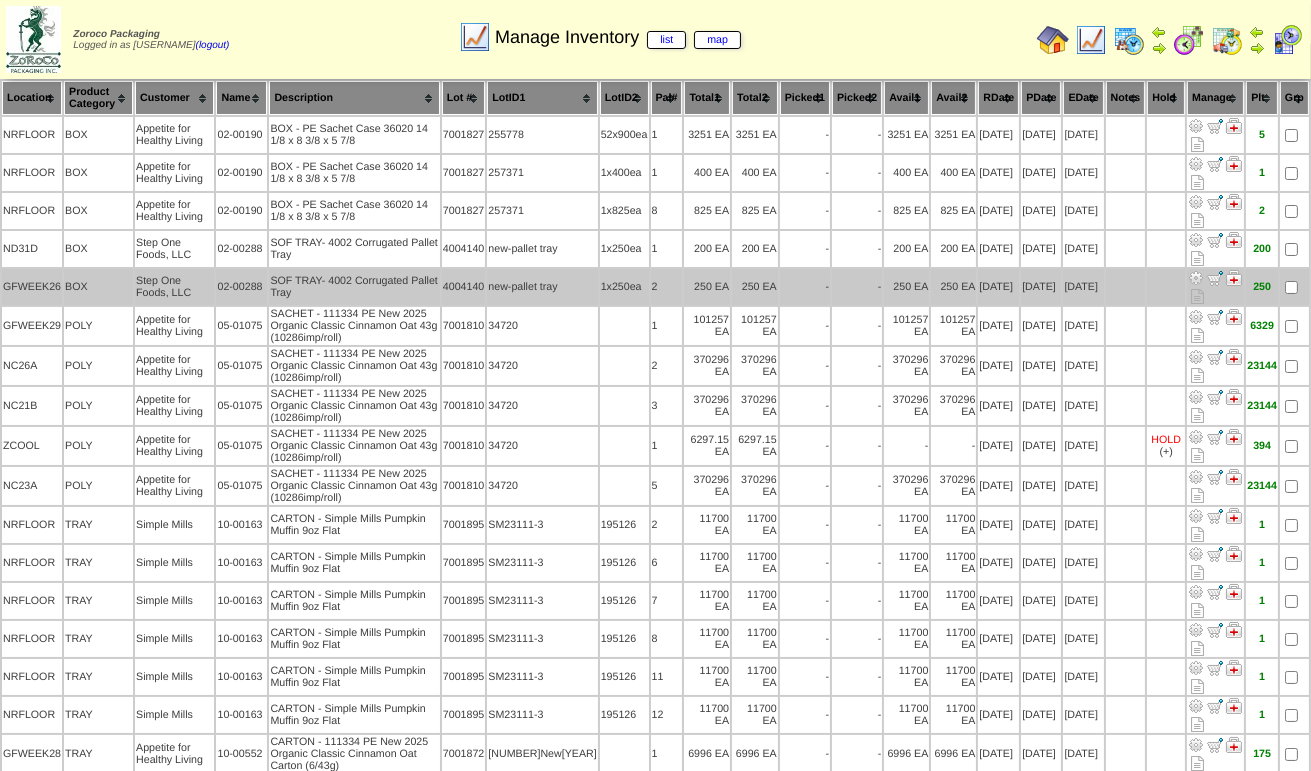 scroll, scrollTop: 100, scrollLeft: 0, axis: vertical 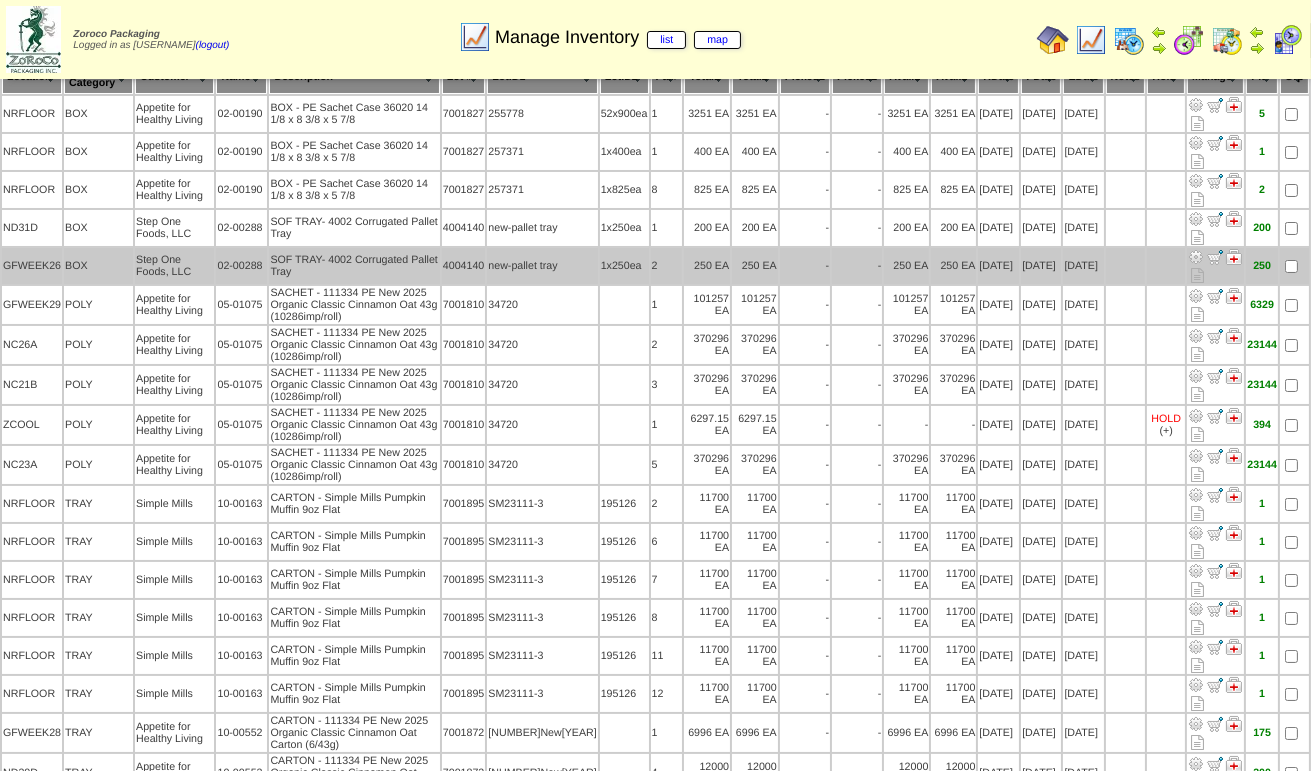 click at bounding box center (1196, 257) 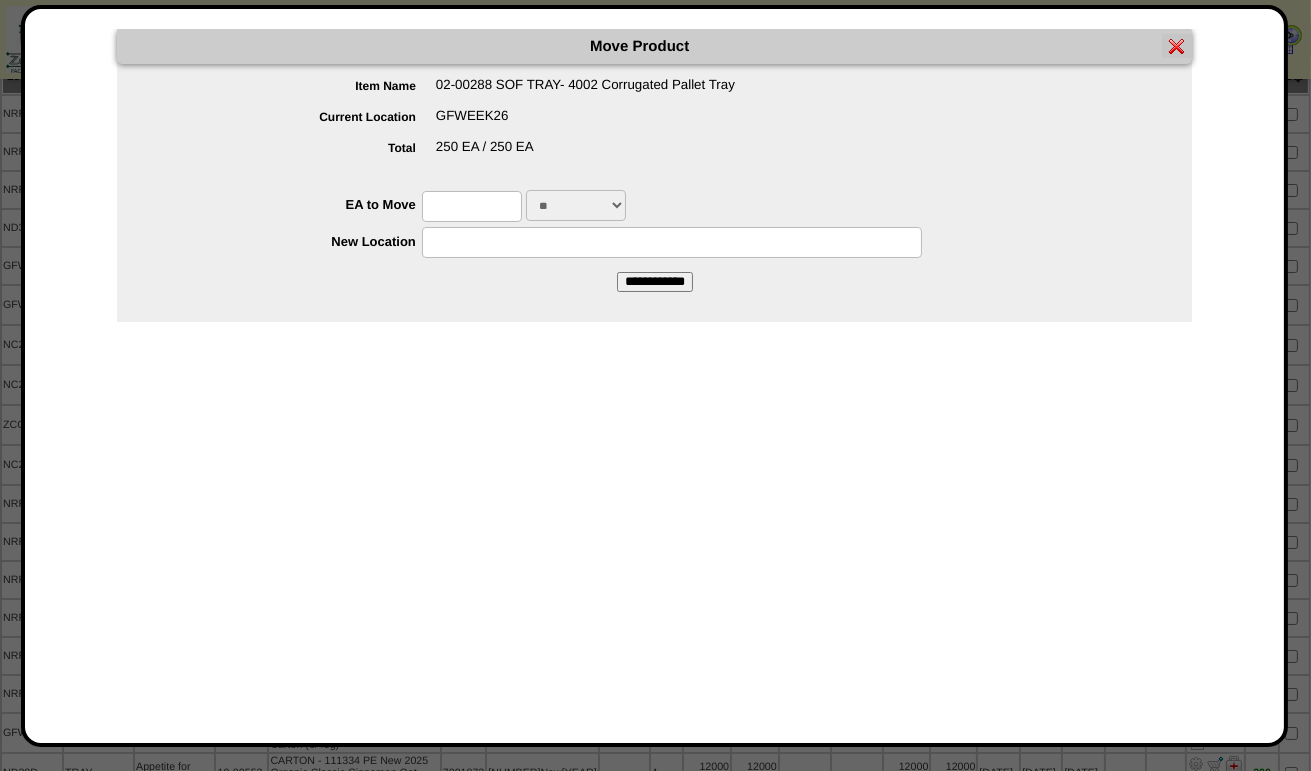 click at bounding box center (472, 206) 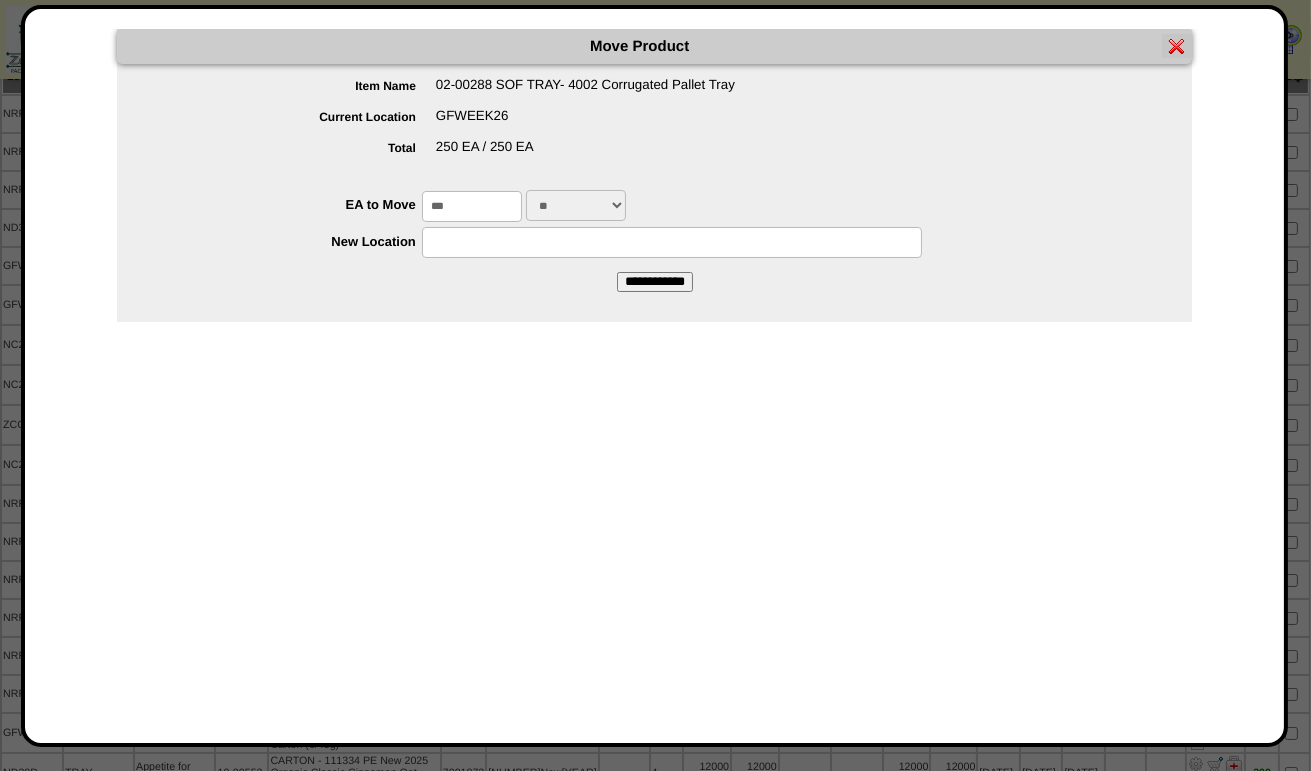 type on "***" 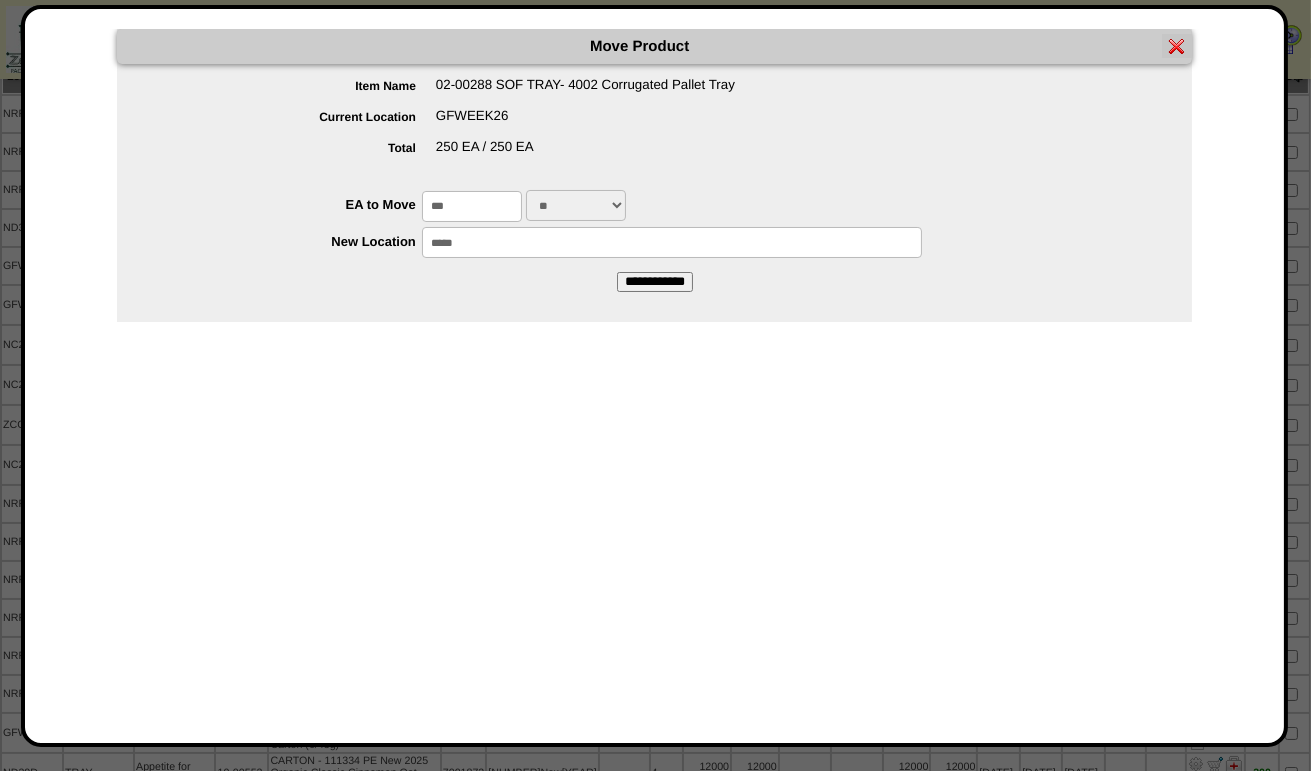 type on "*****" 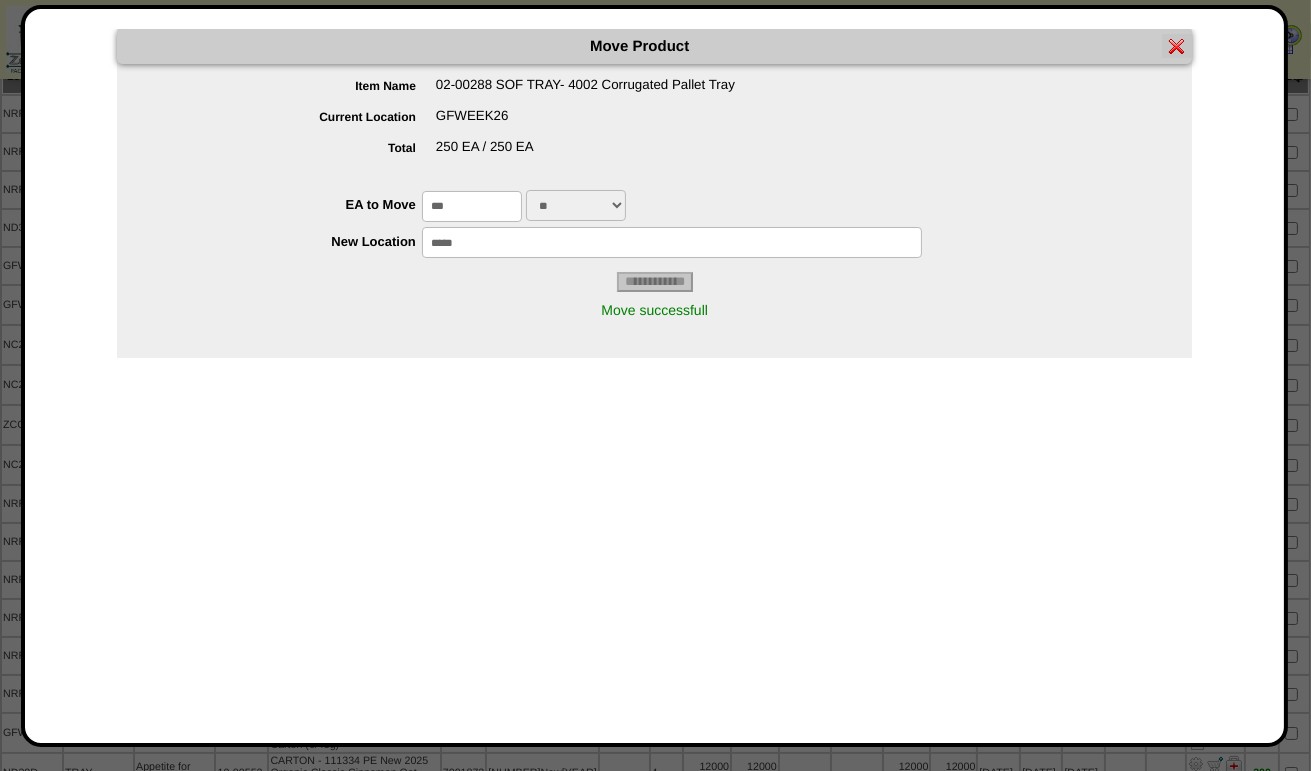 click at bounding box center (1177, 46) 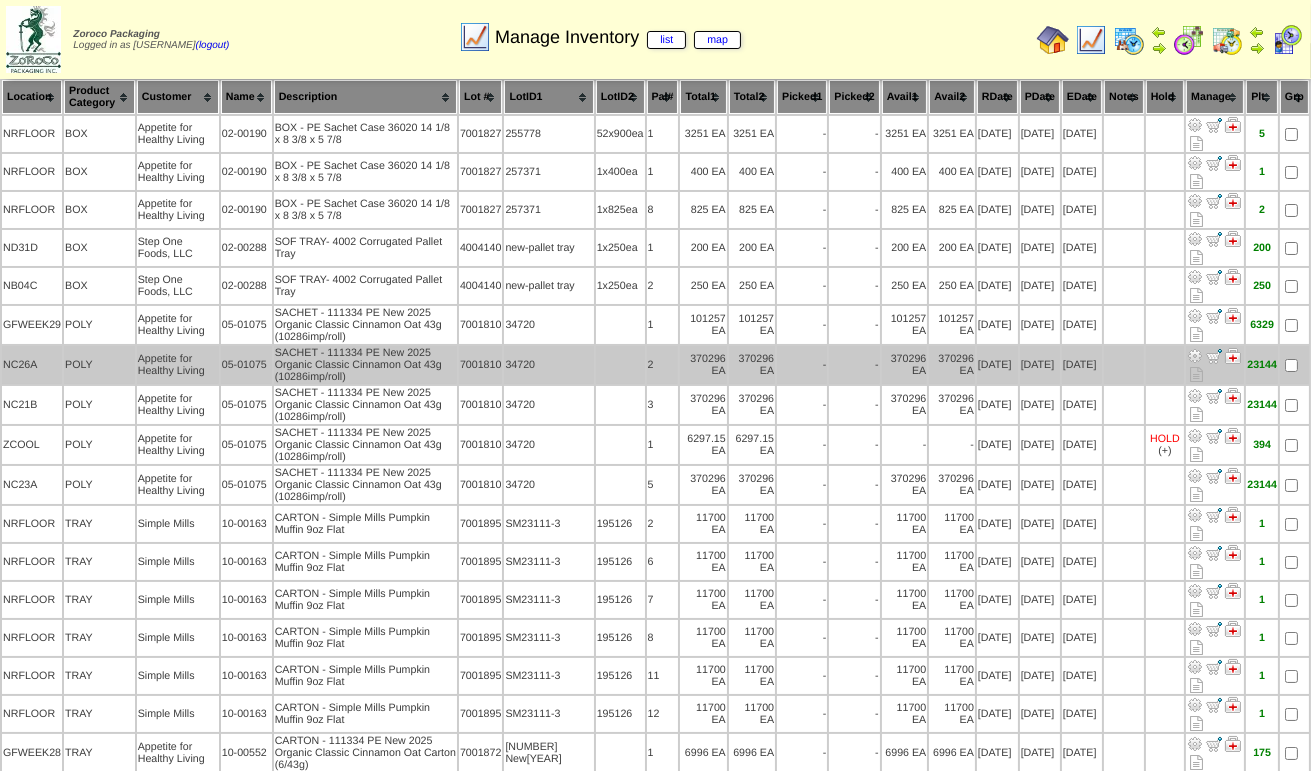 scroll, scrollTop: 100, scrollLeft: 0, axis: vertical 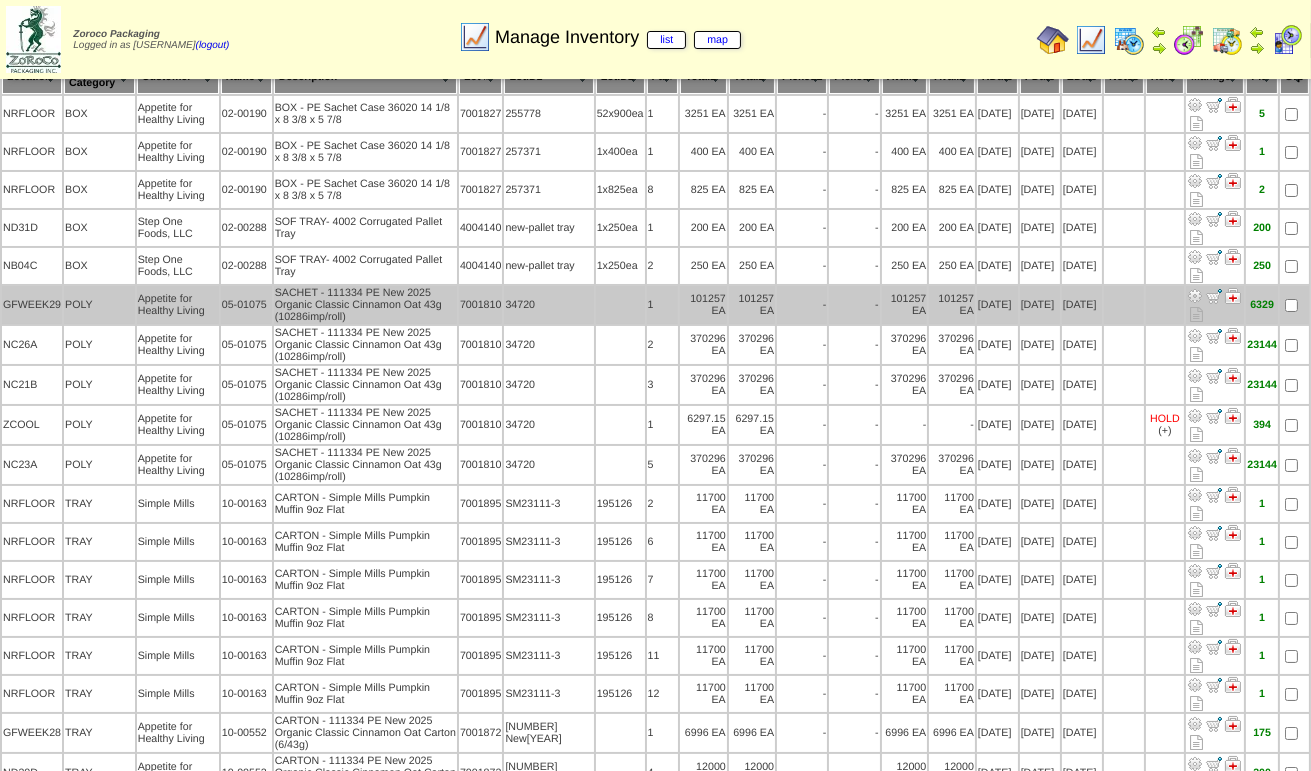 click at bounding box center (1195, 296) 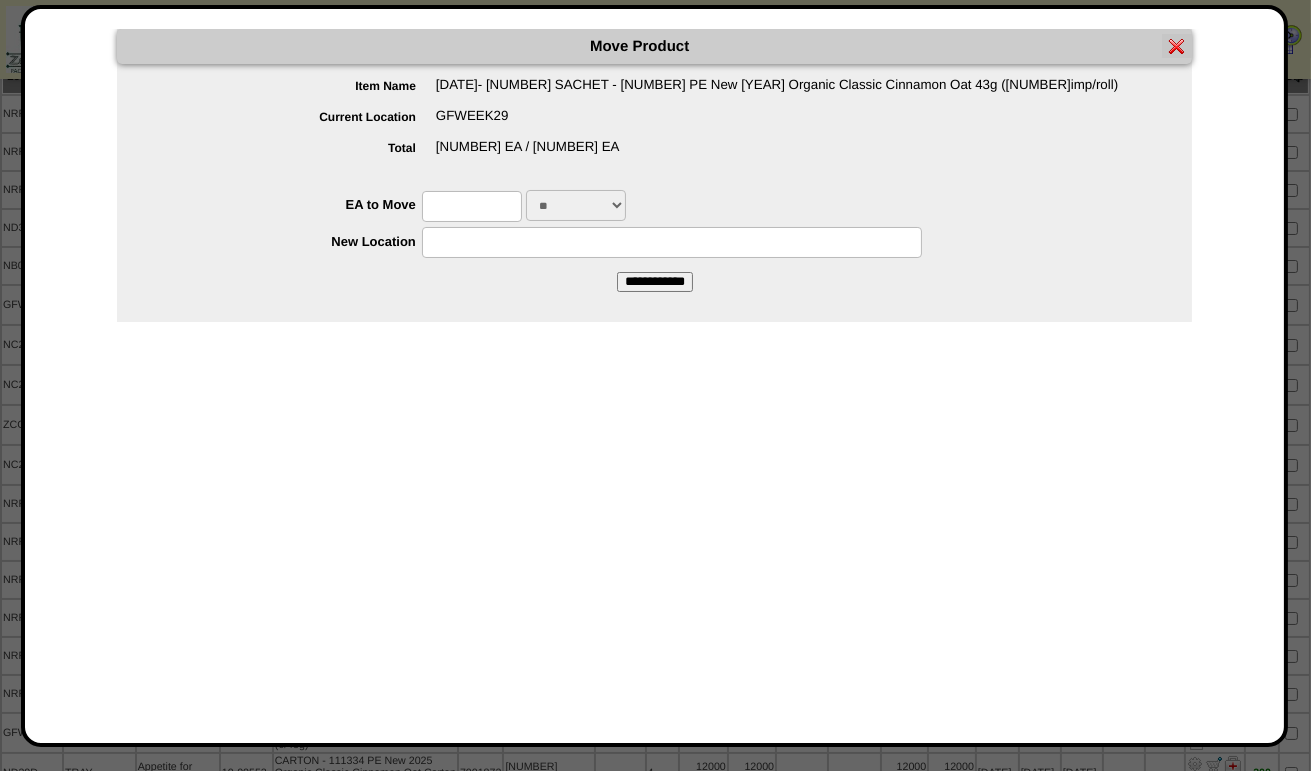 click at bounding box center (472, 206) 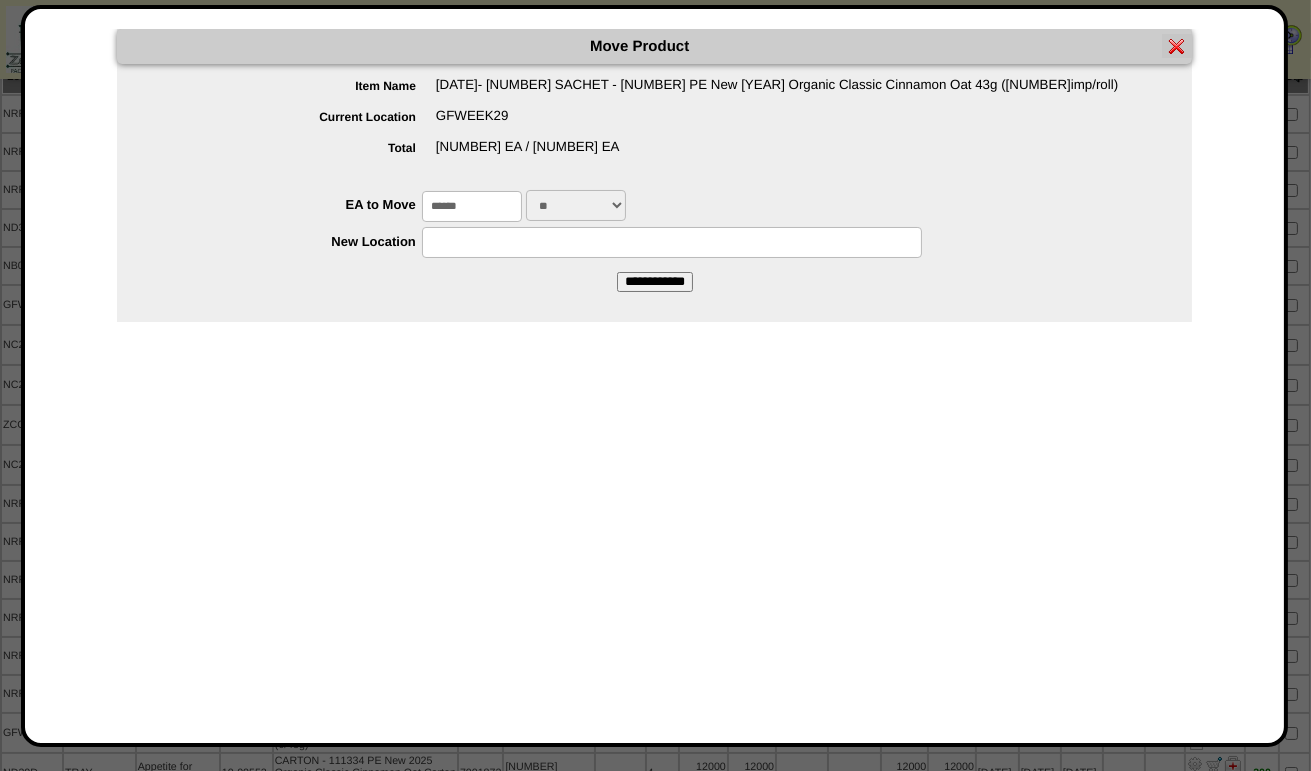 type on "******" 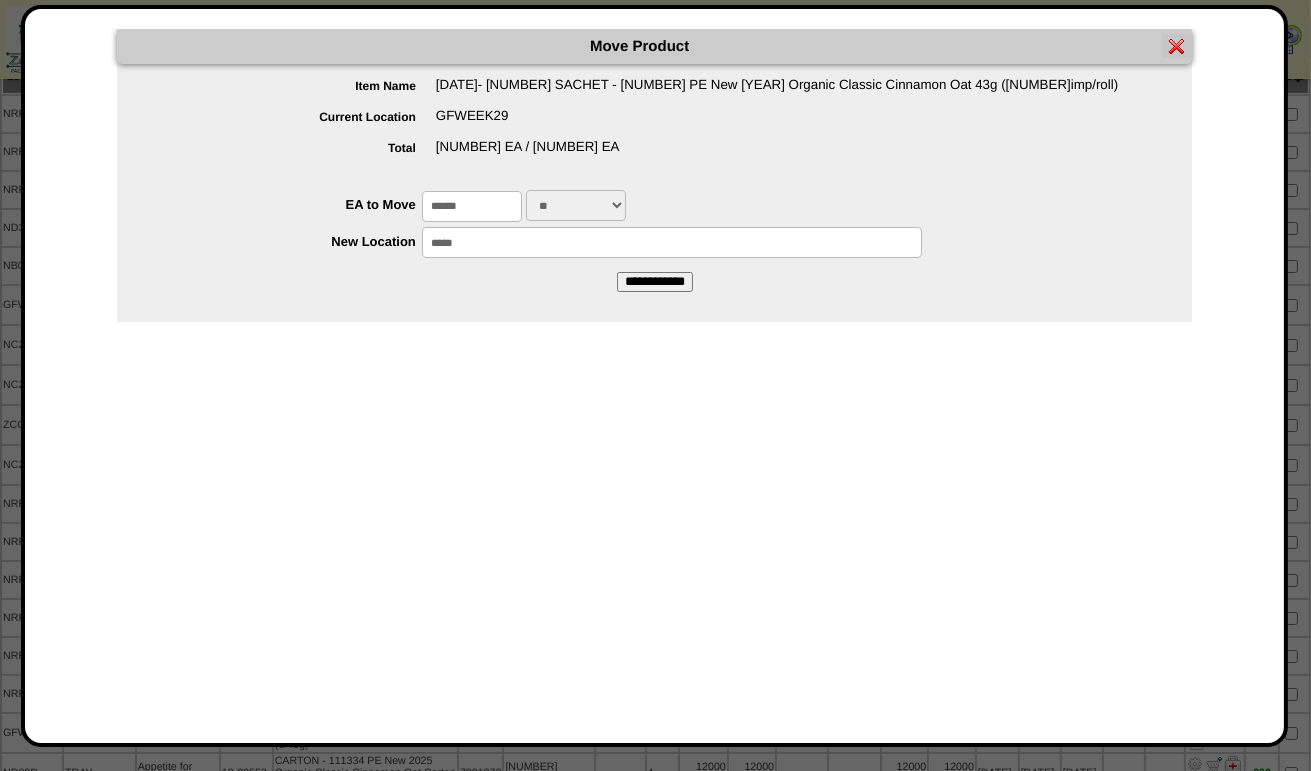 type on "*****" 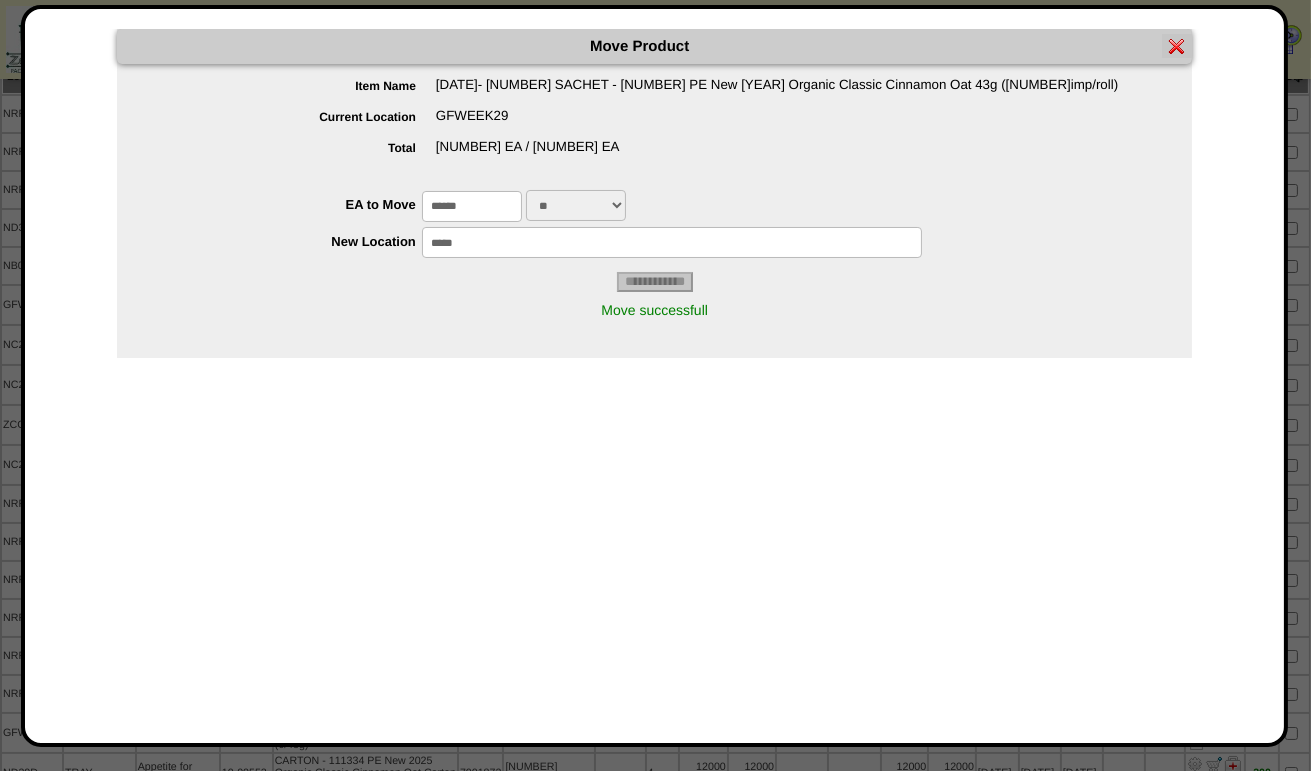 click at bounding box center [1177, 46] 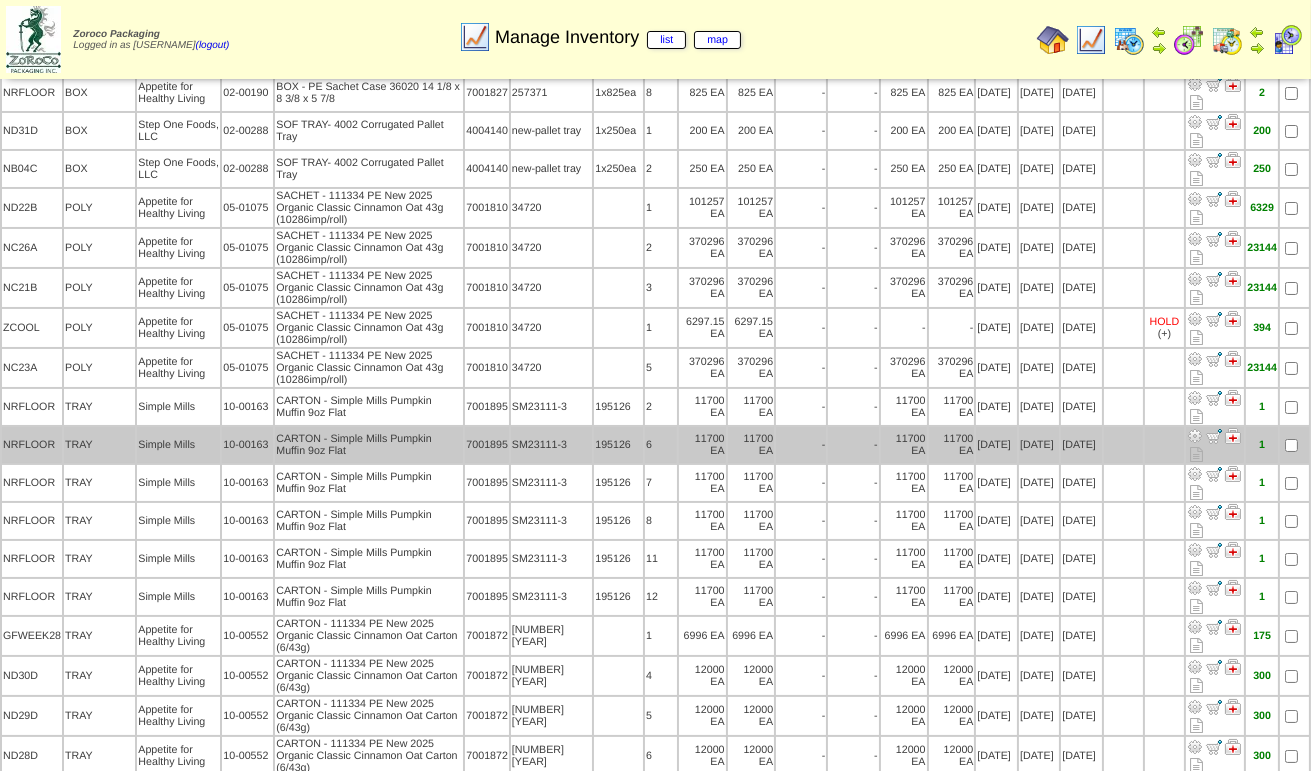 scroll, scrollTop: 200, scrollLeft: 0, axis: vertical 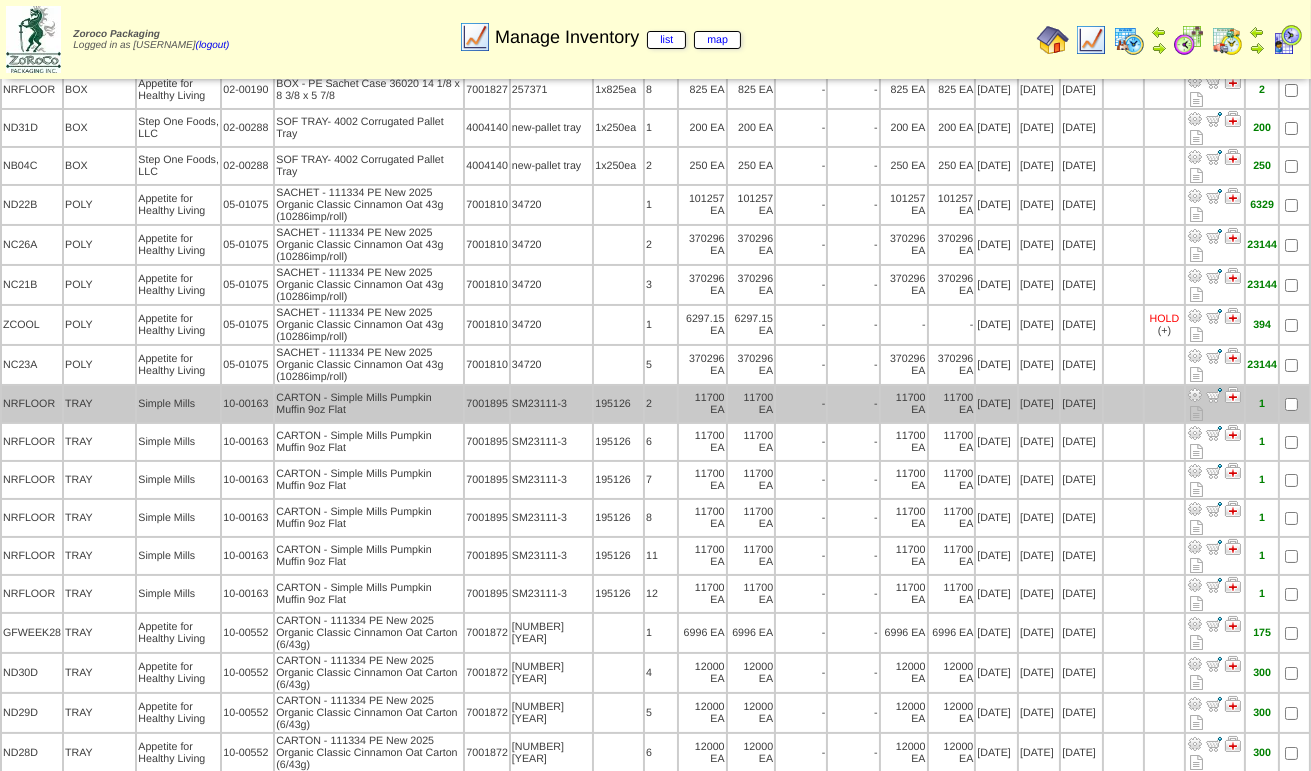 click at bounding box center [1195, 395] 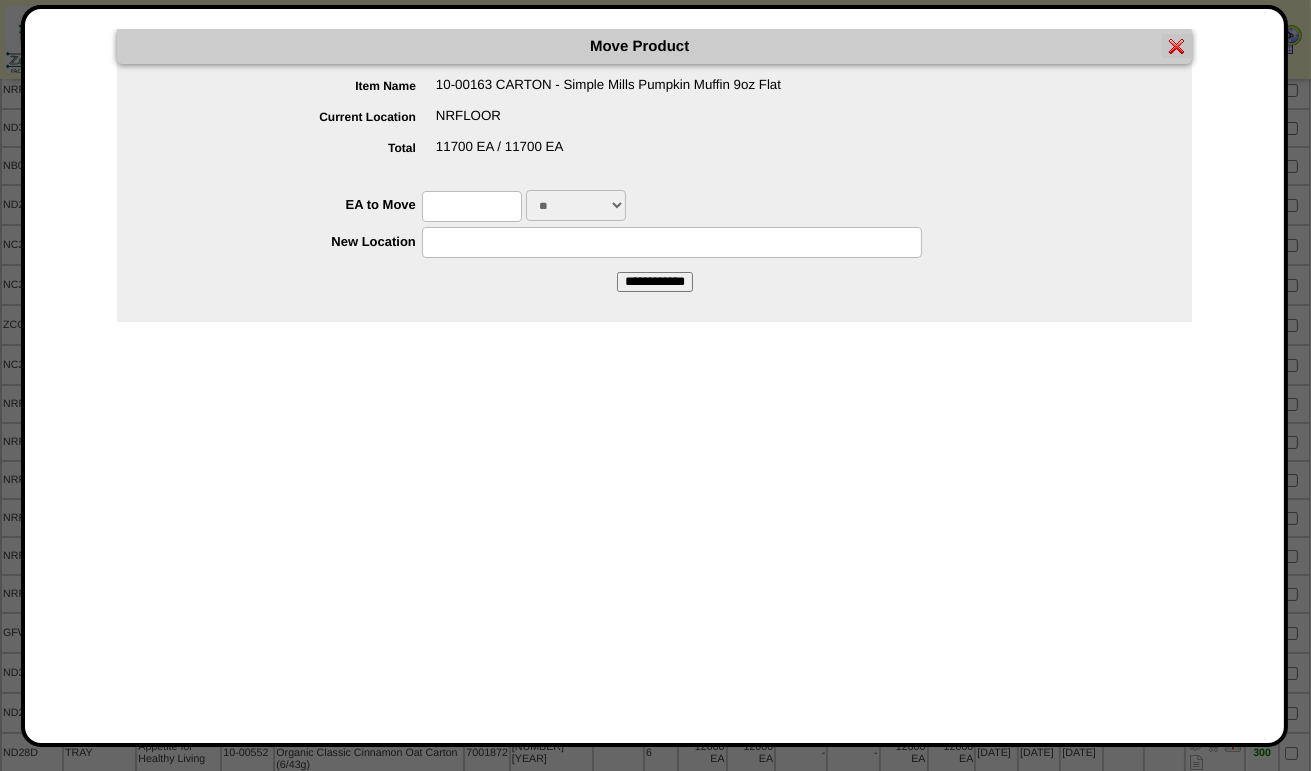 click at bounding box center [472, 206] 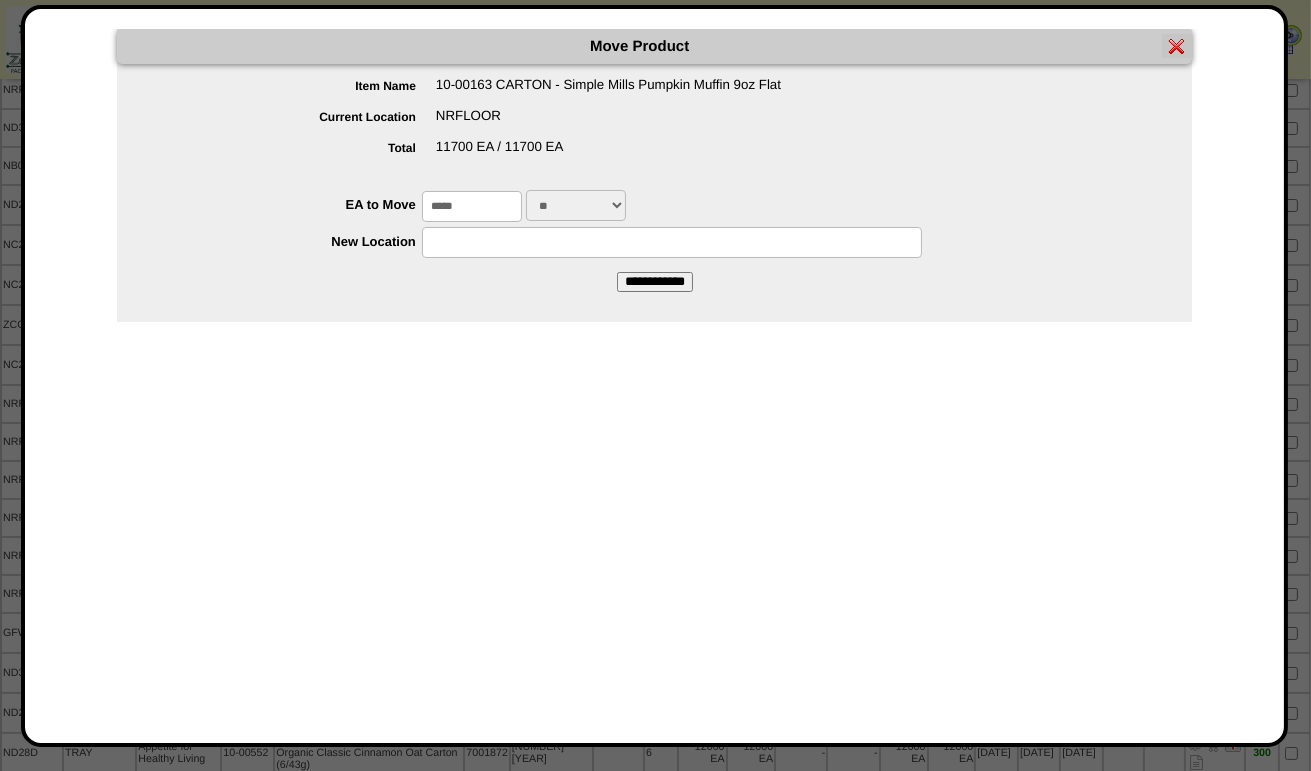 type on "*****" 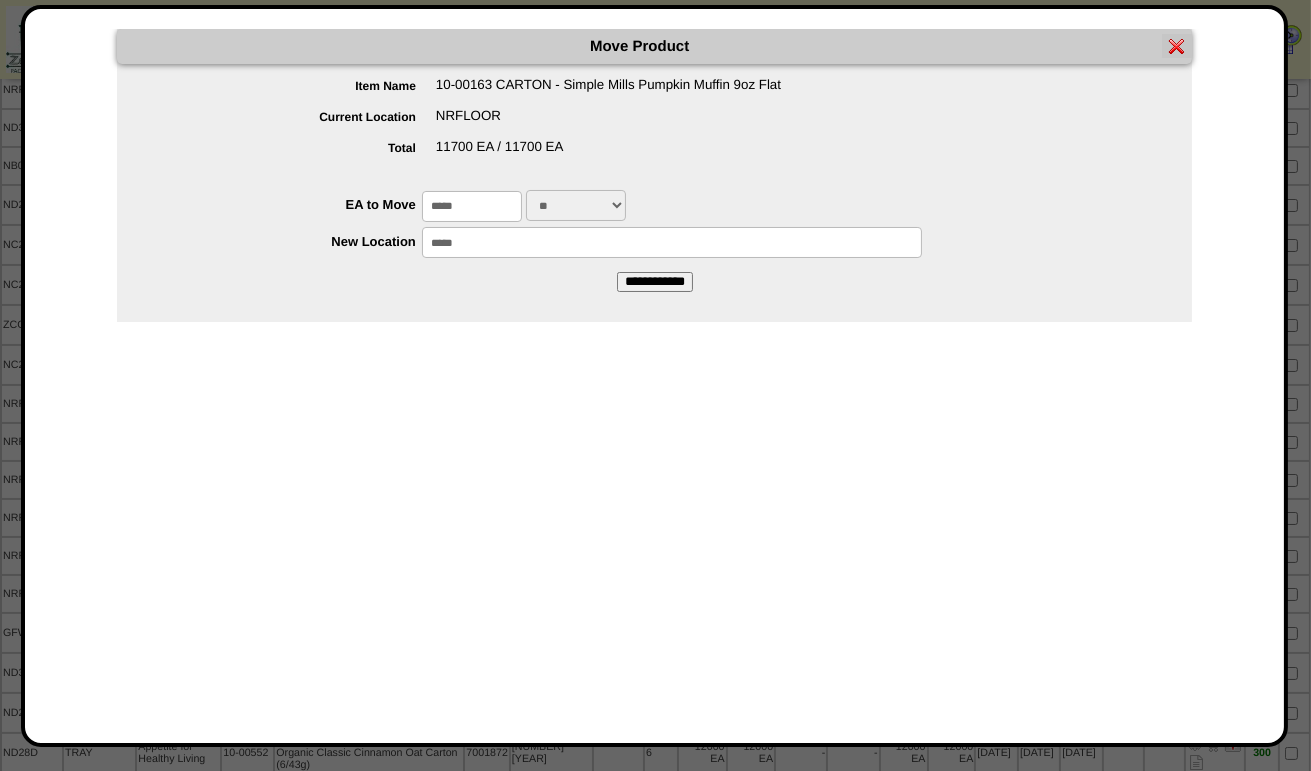 type on "*****" 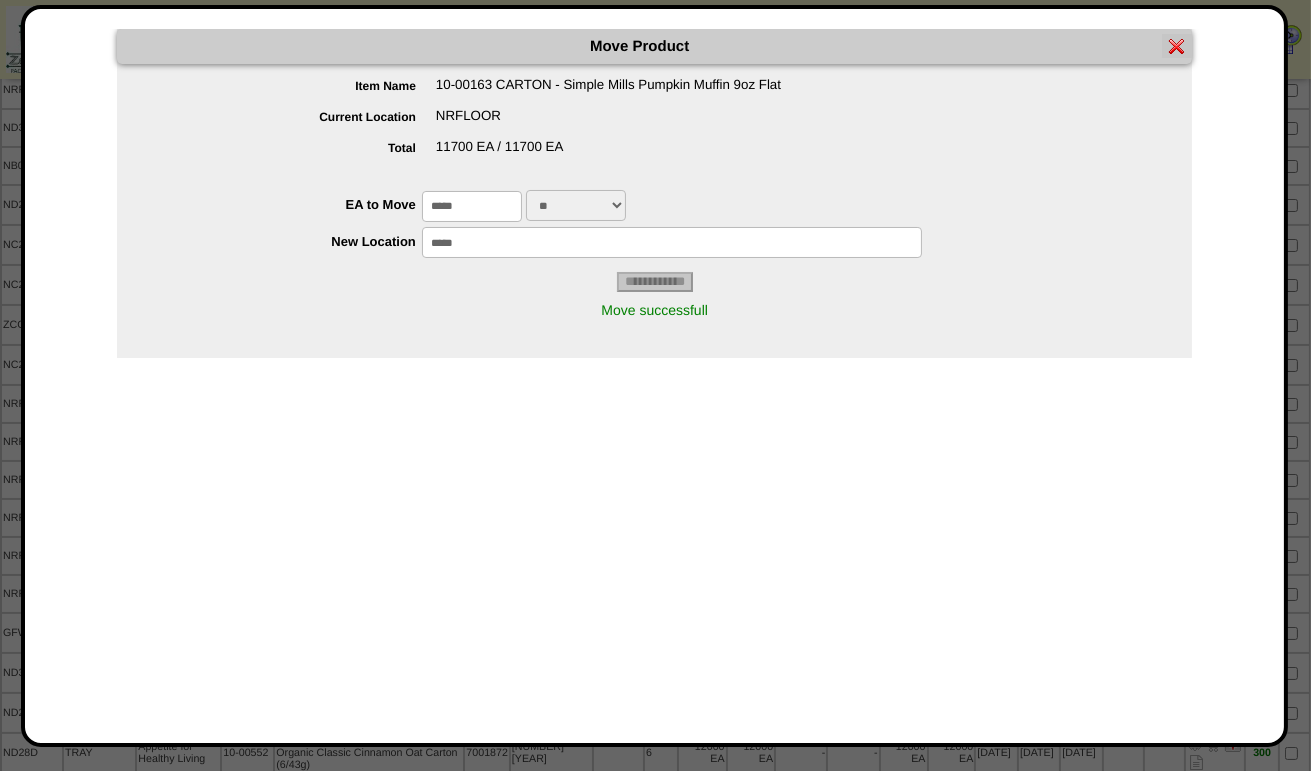 click at bounding box center (1177, 46) 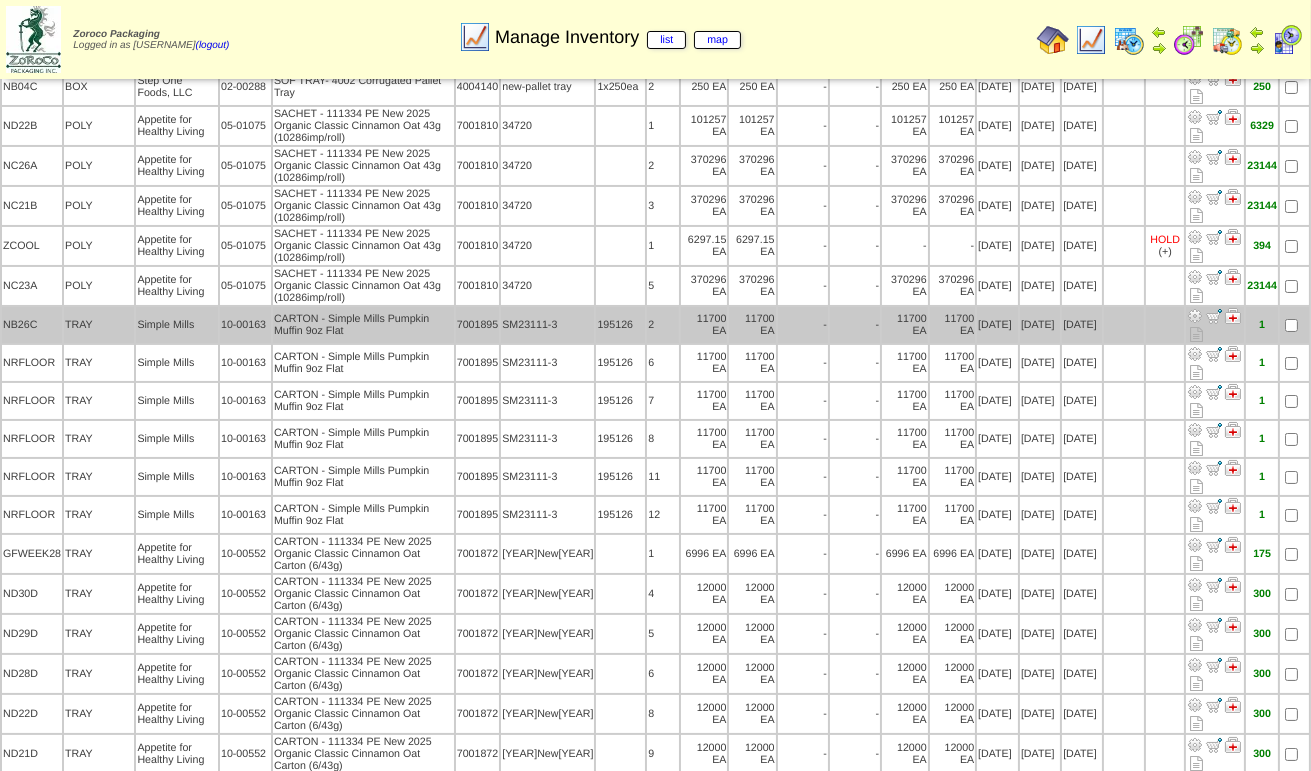 scroll, scrollTop: 300, scrollLeft: 0, axis: vertical 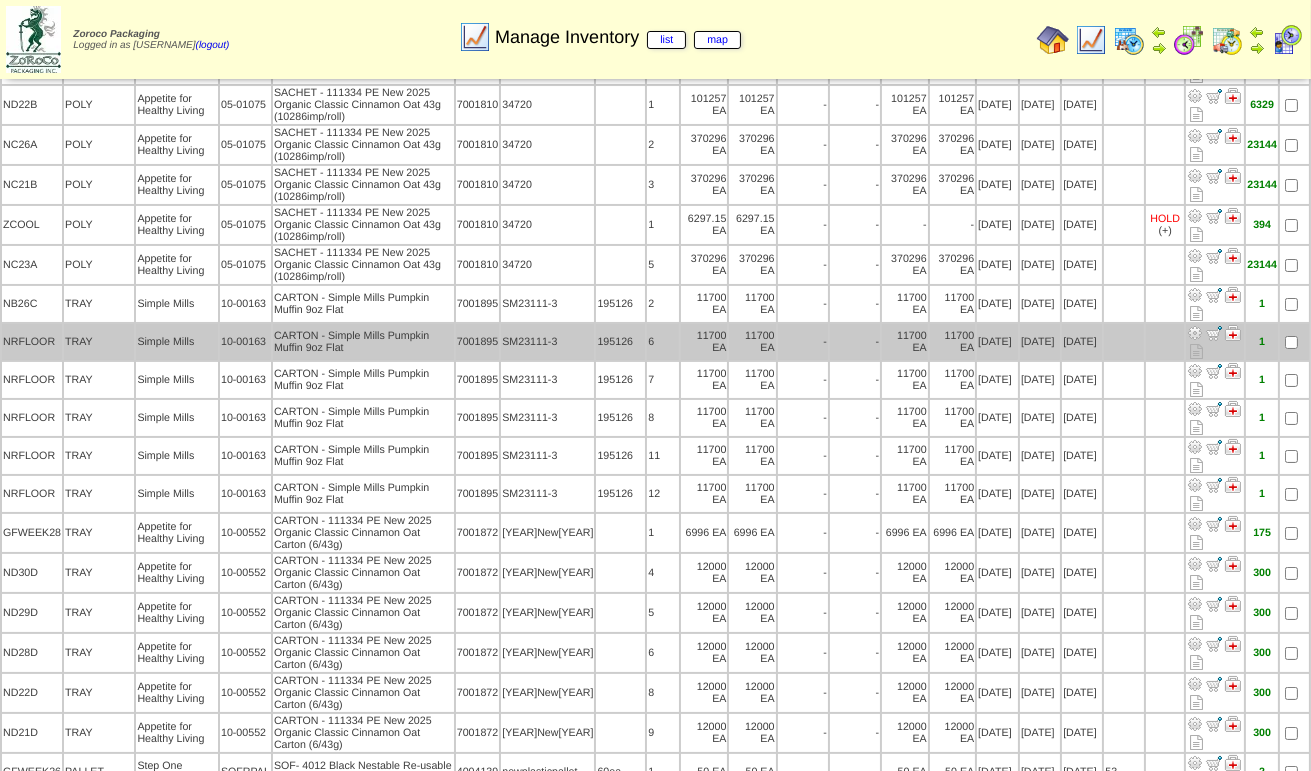 click at bounding box center [1195, 333] 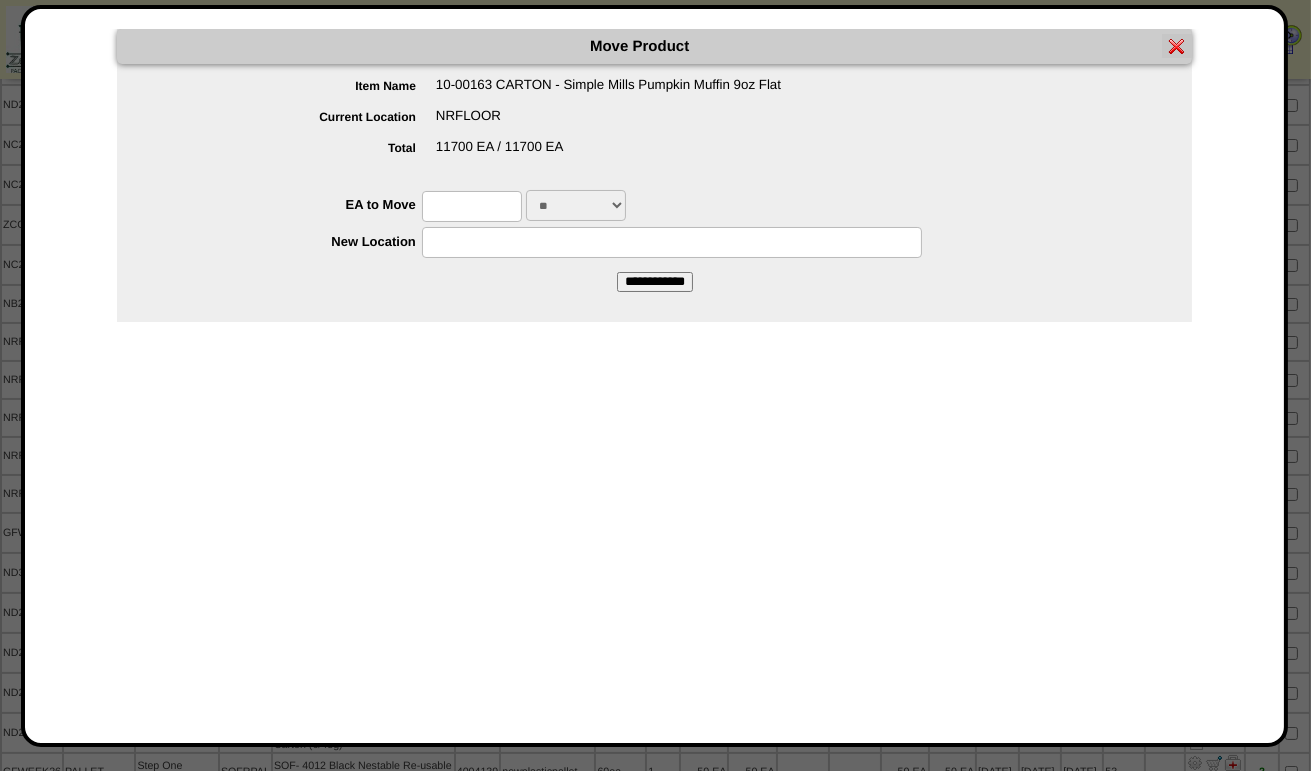 click at bounding box center [472, 206] 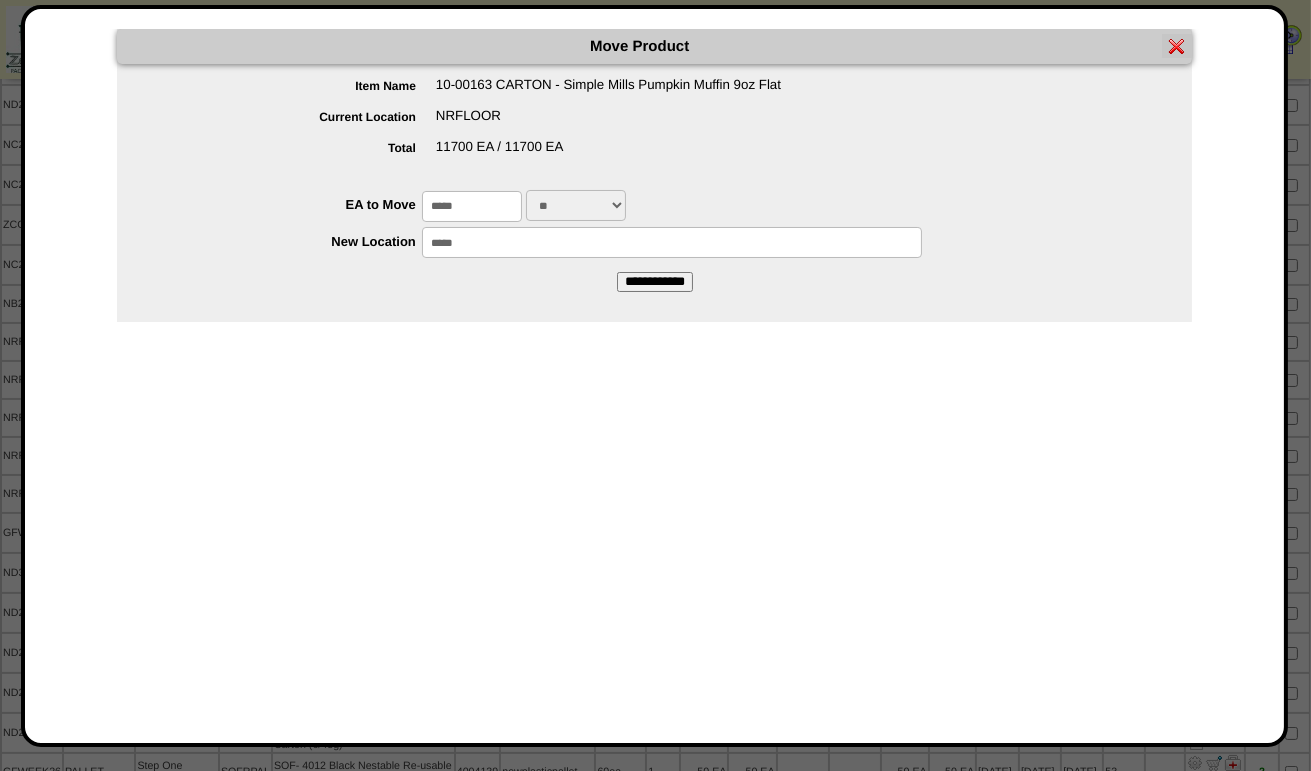 click on "*****" at bounding box center [672, 242] 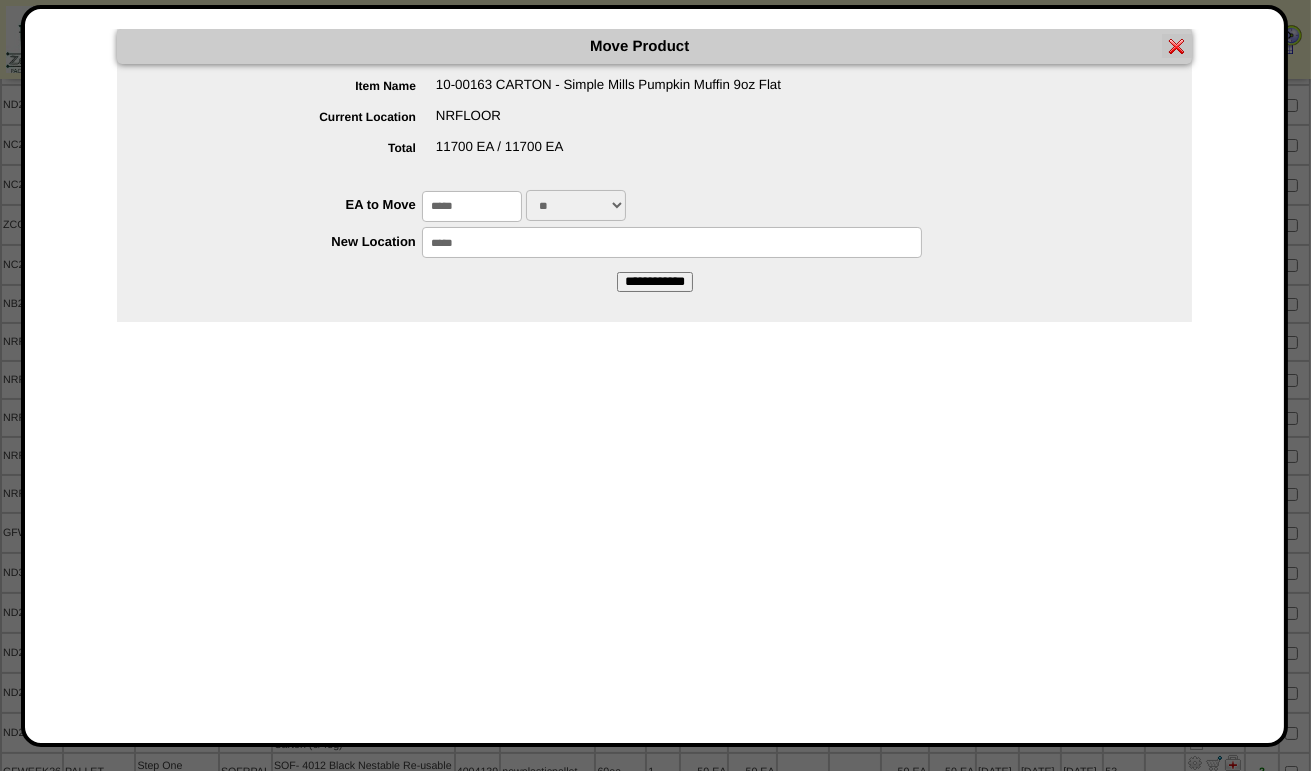 type on "*****" 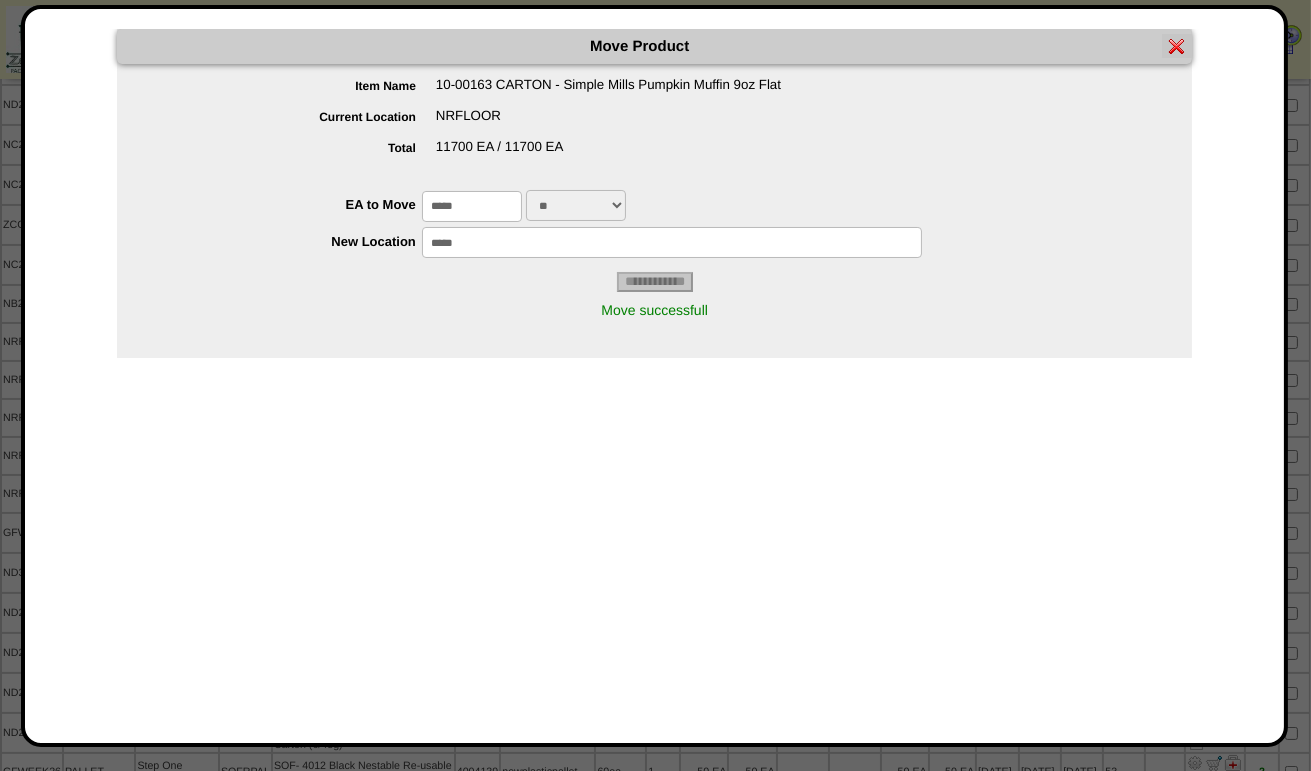click at bounding box center (1177, 46) 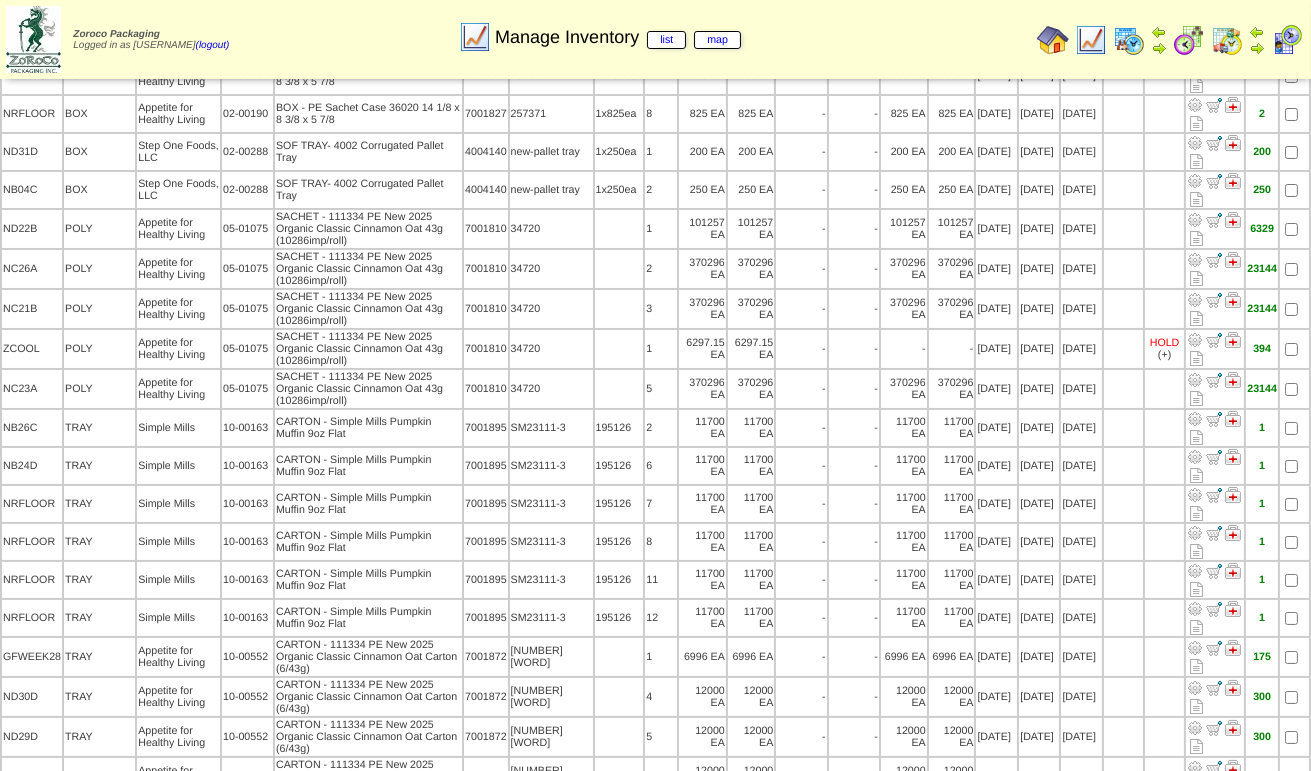 scroll, scrollTop: 200, scrollLeft: 0, axis: vertical 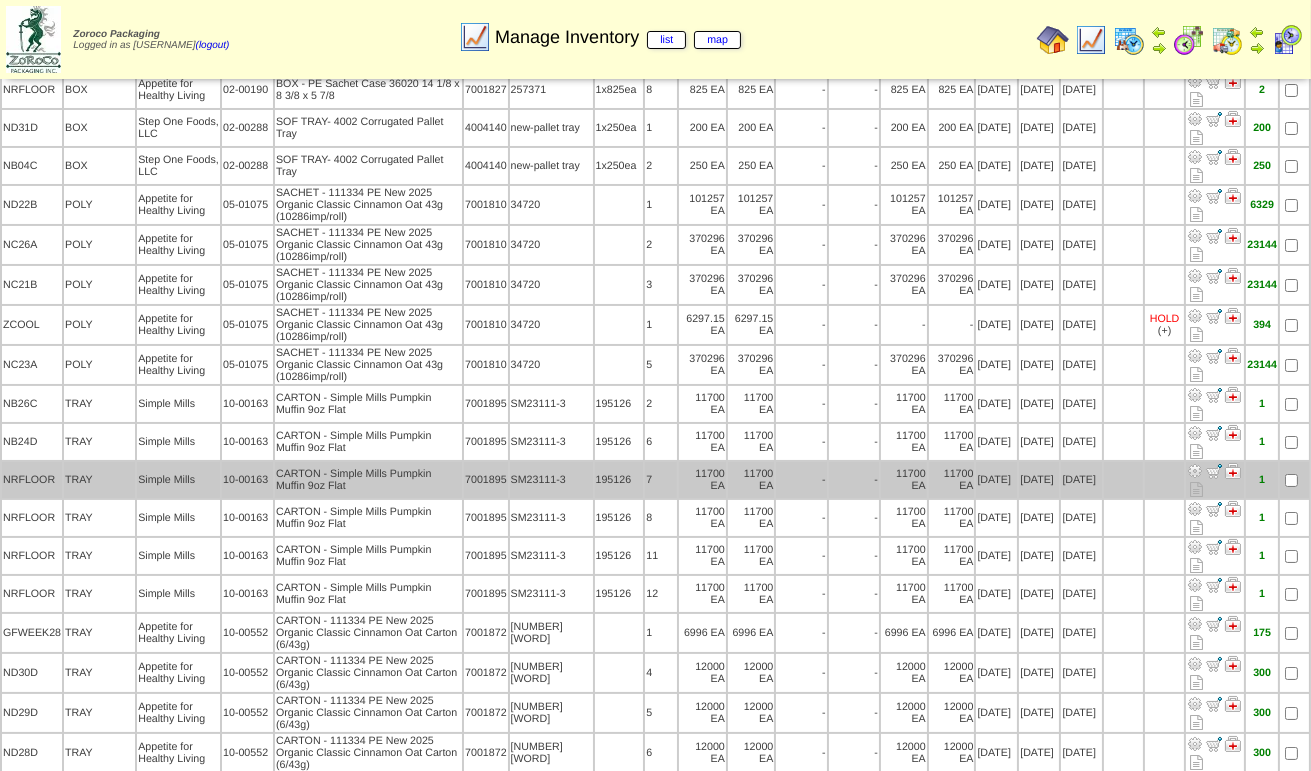 click at bounding box center (1195, 471) 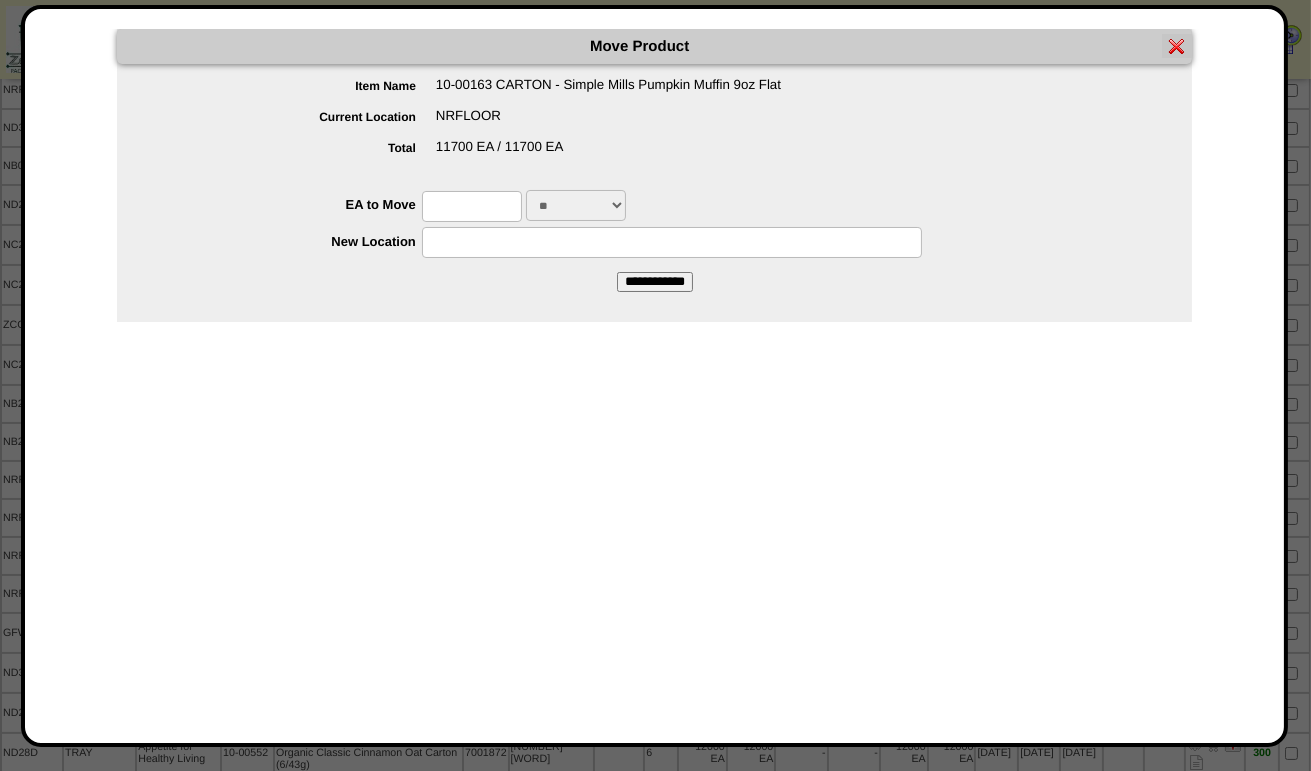 click at bounding box center (472, 206) 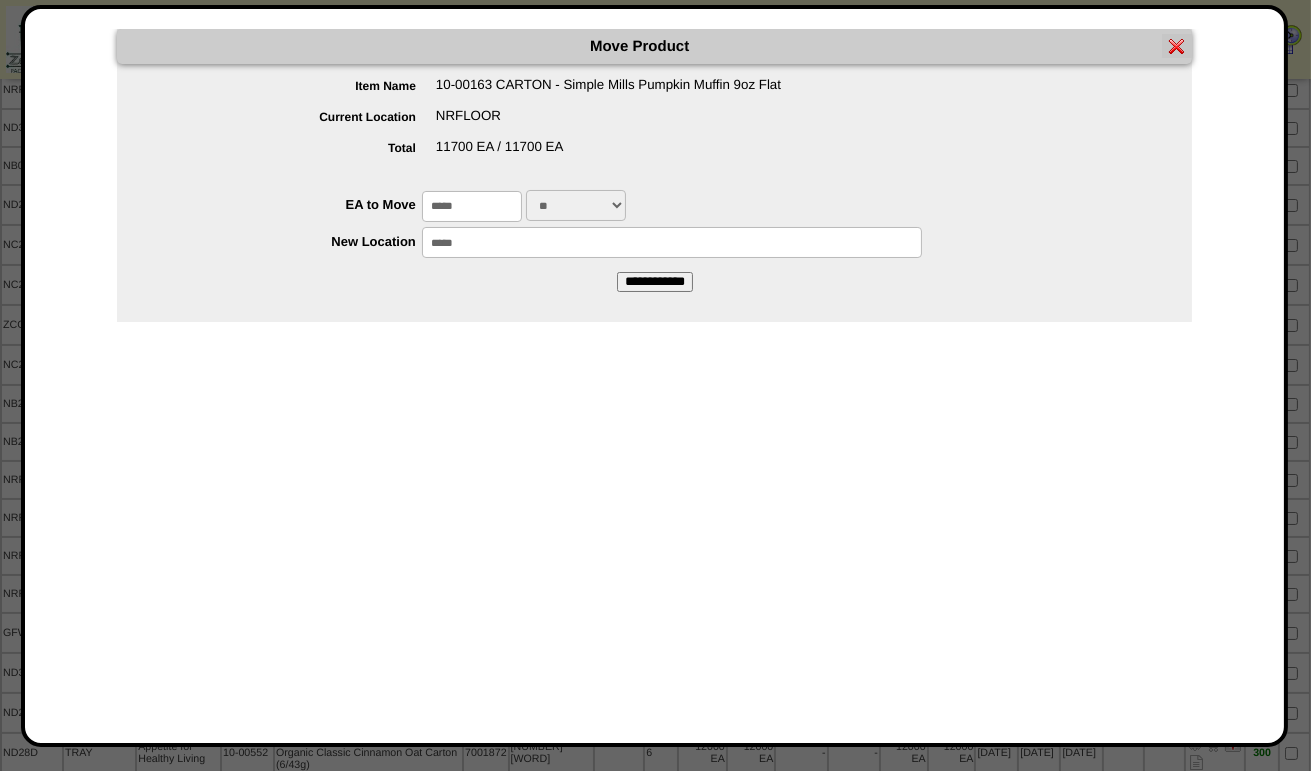 click on "*****" at bounding box center (672, 242) 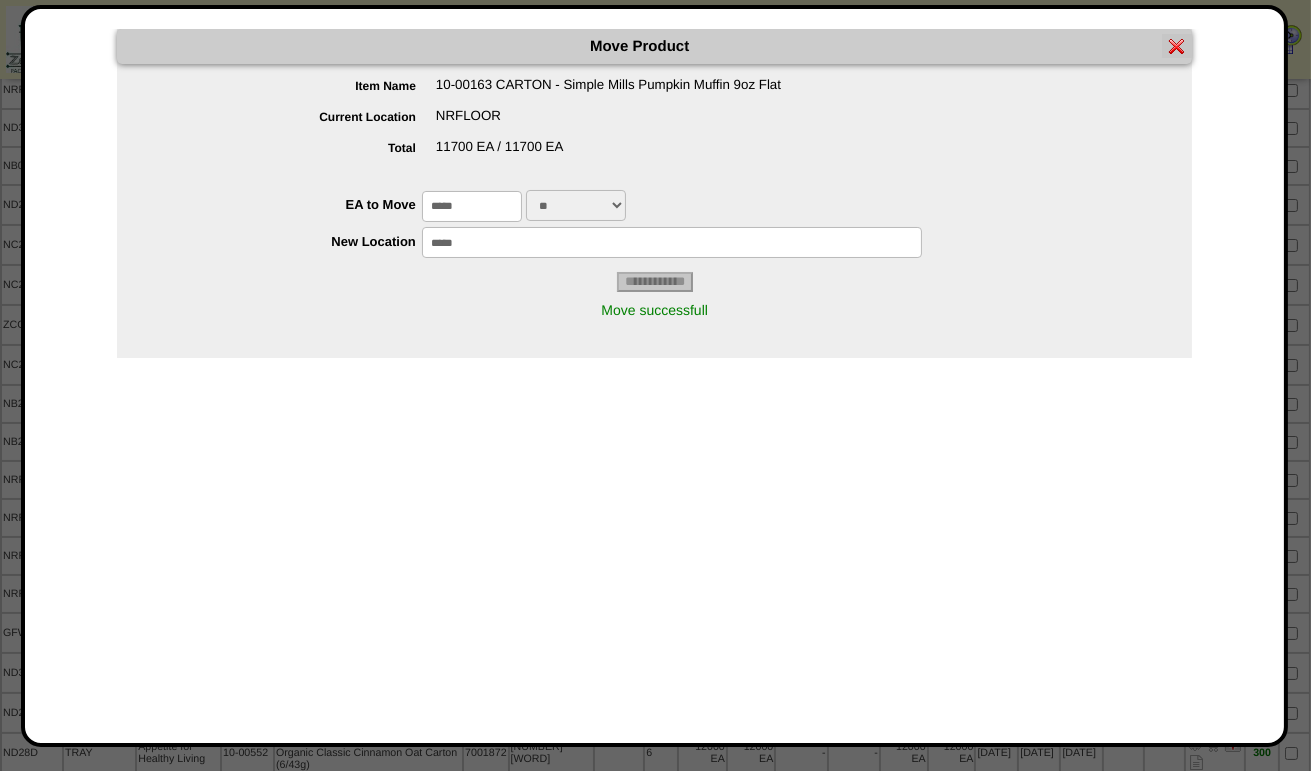 click at bounding box center (1177, 46) 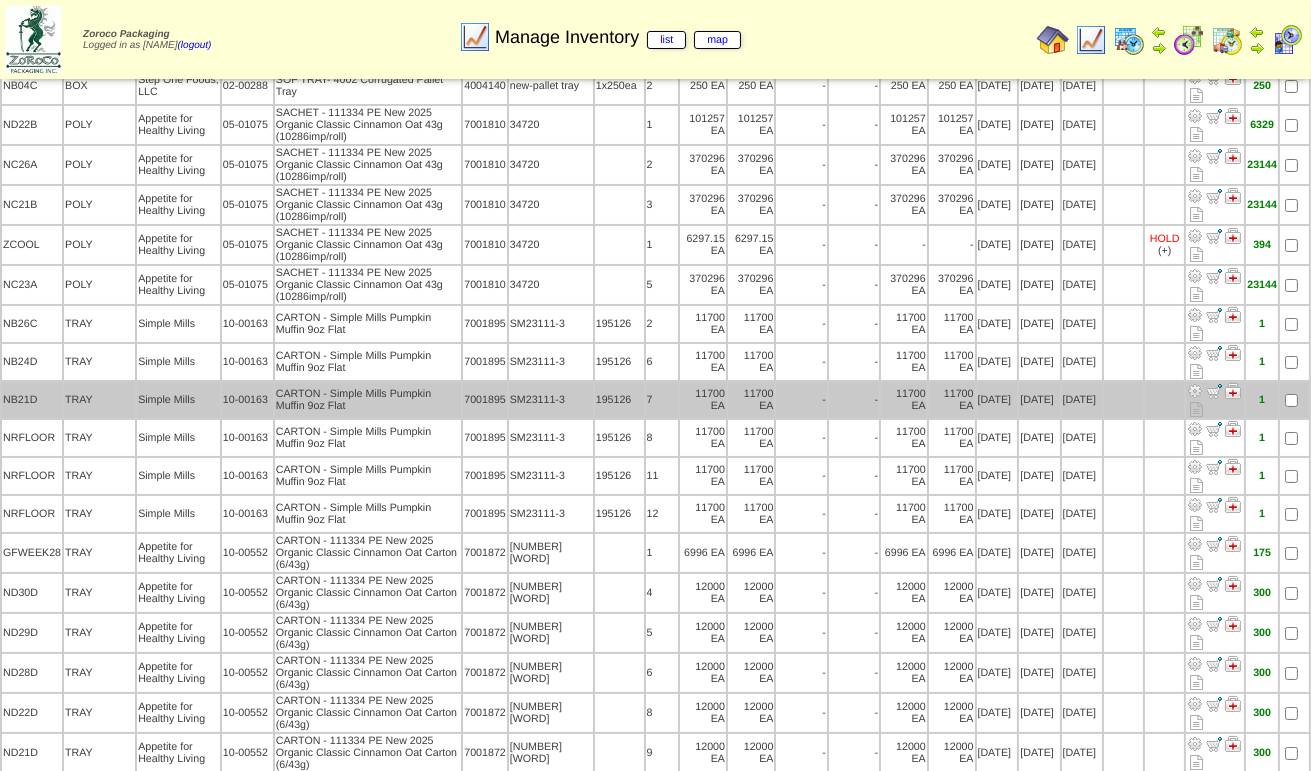 scroll, scrollTop: 300, scrollLeft: 0, axis: vertical 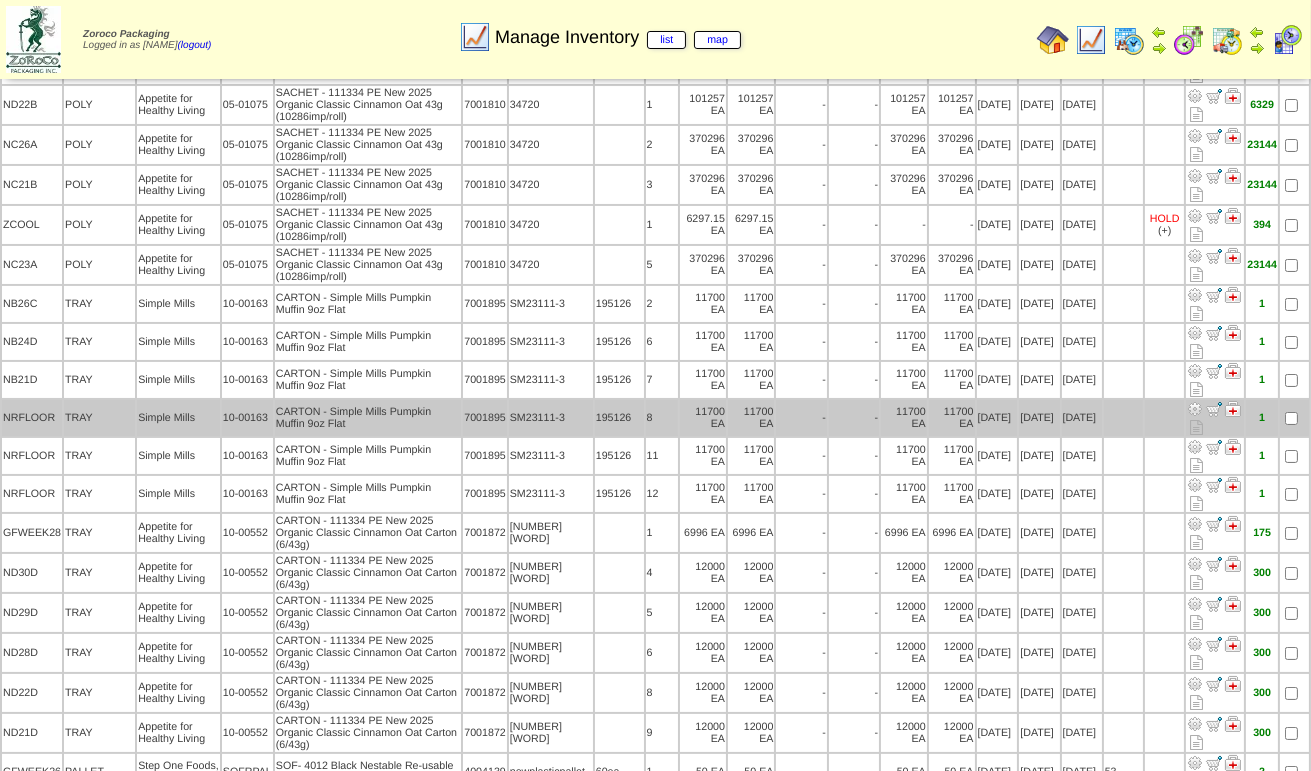 click at bounding box center [1195, 409] 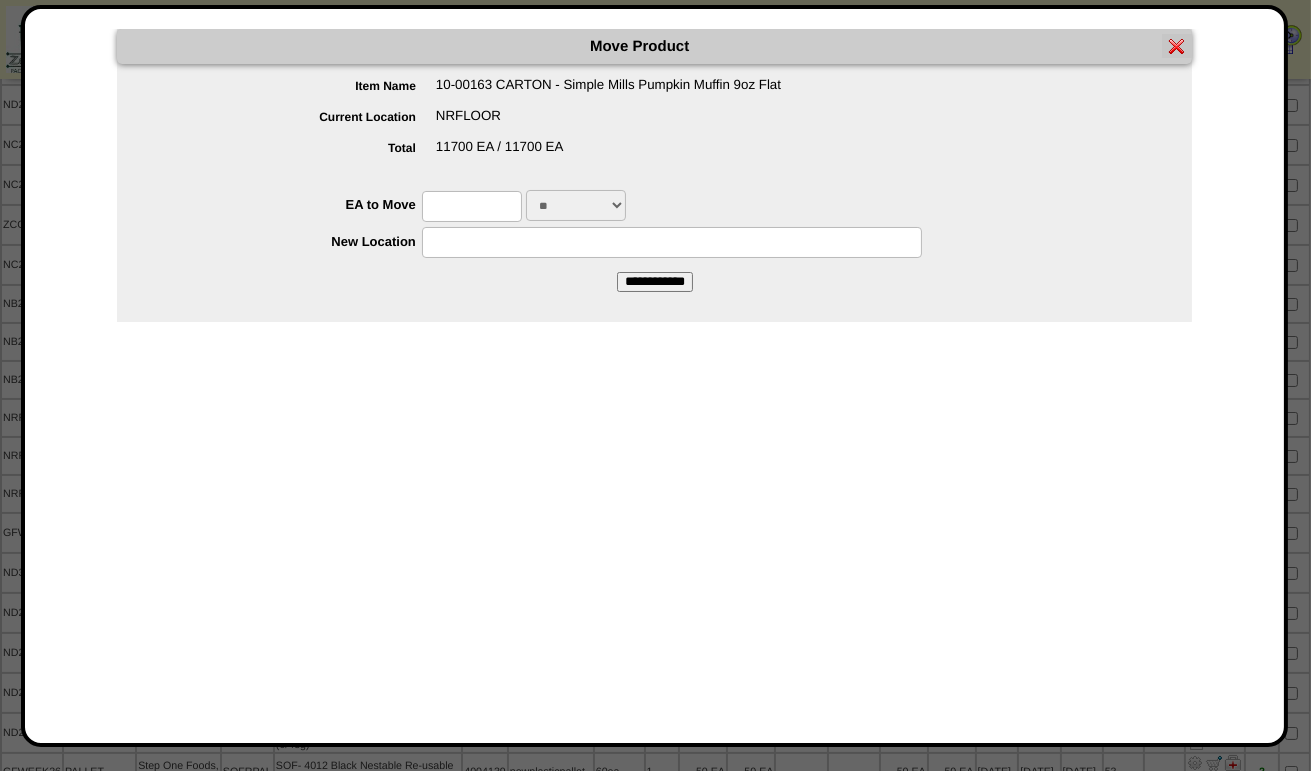 click at bounding box center [472, 206] 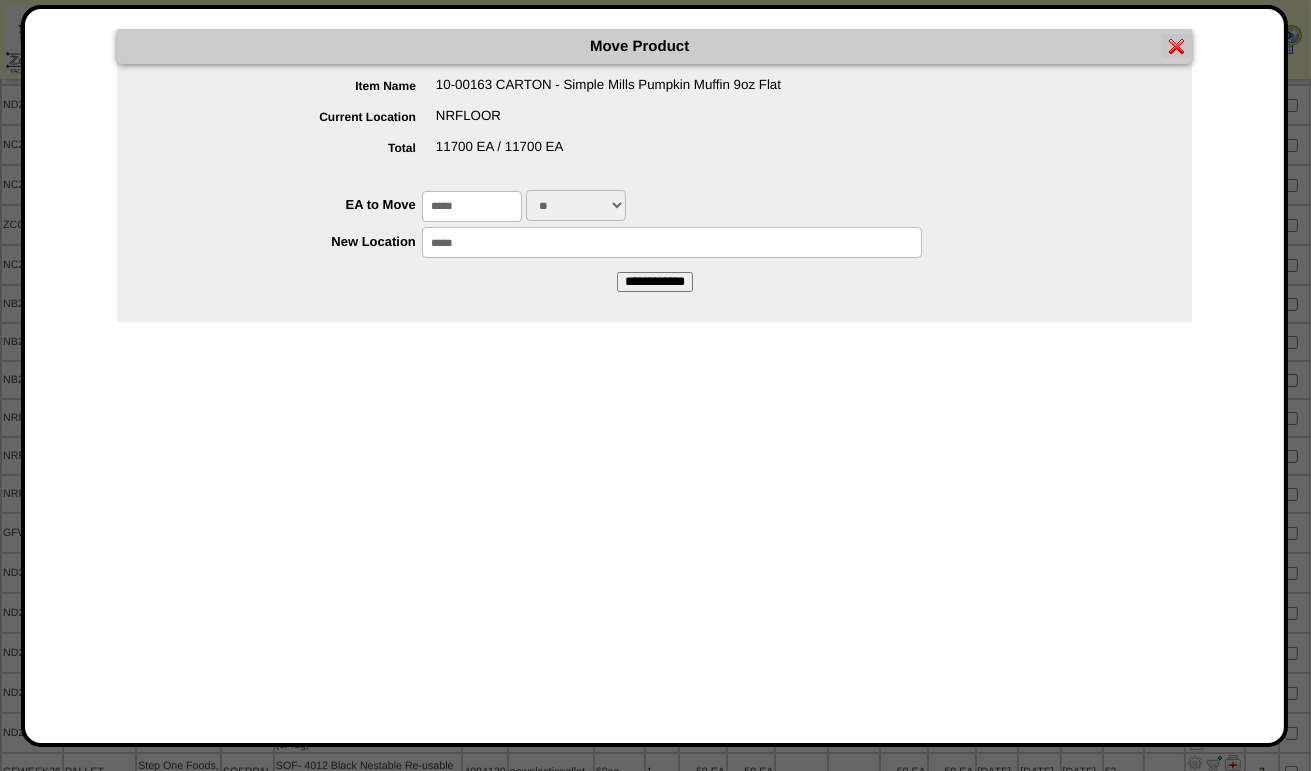 click on "*****" at bounding box center [672, 242] 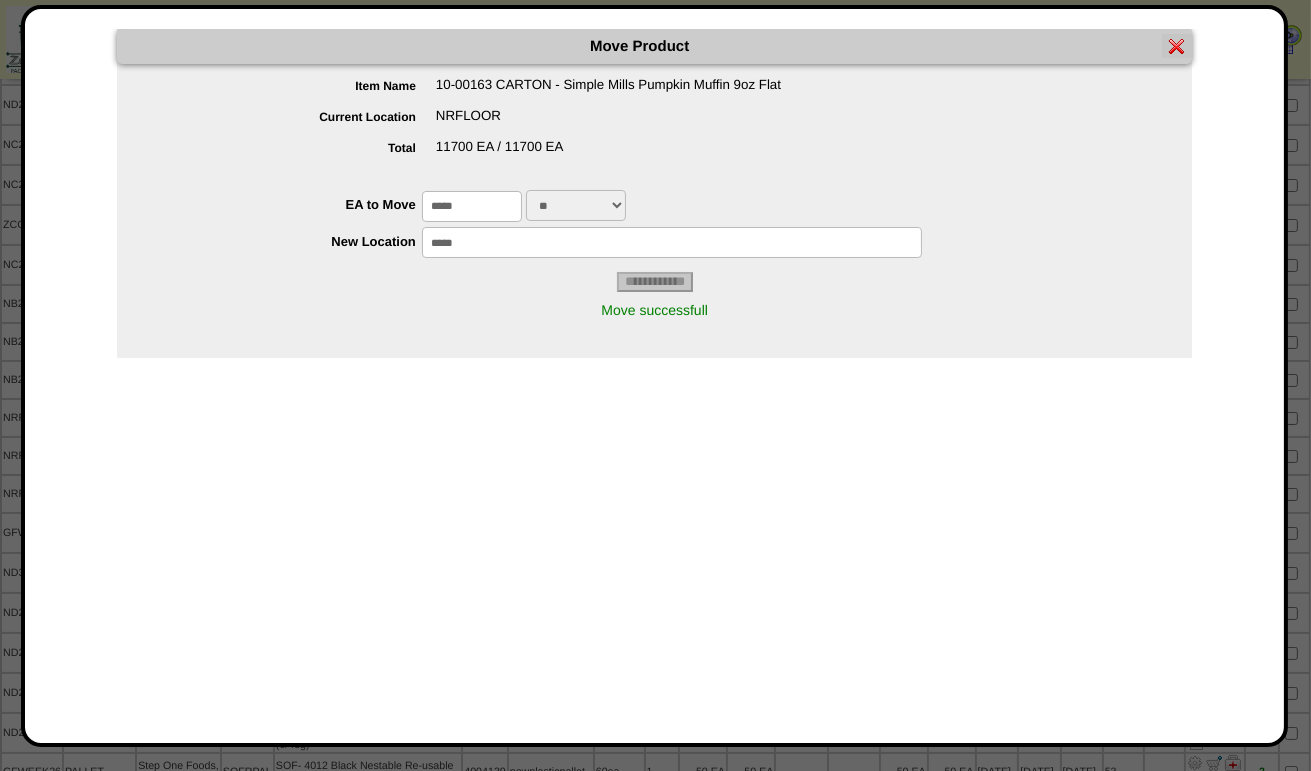 click at bounding box center [1177, 46] 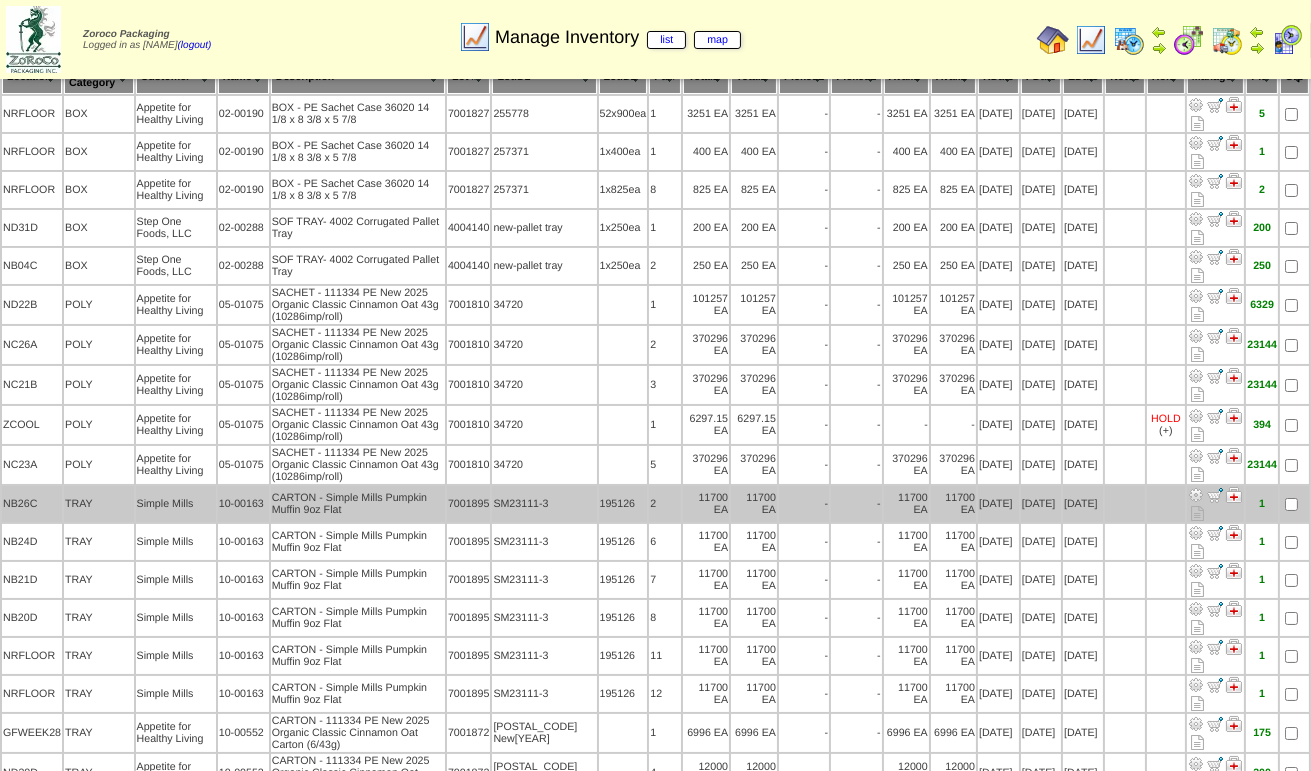 scroll, scrollTop: 200, scrollLeft: 0, axis: vertical 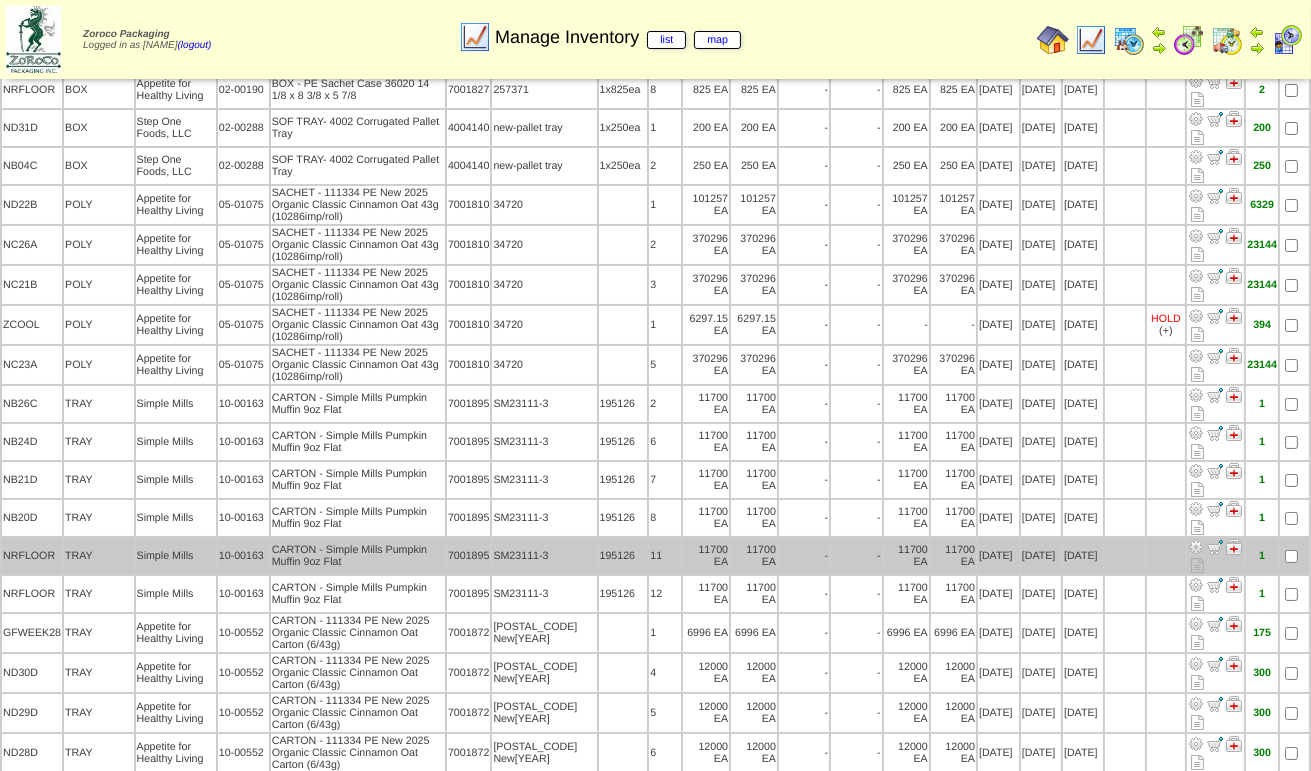 click at bounding box center (1196, 547) 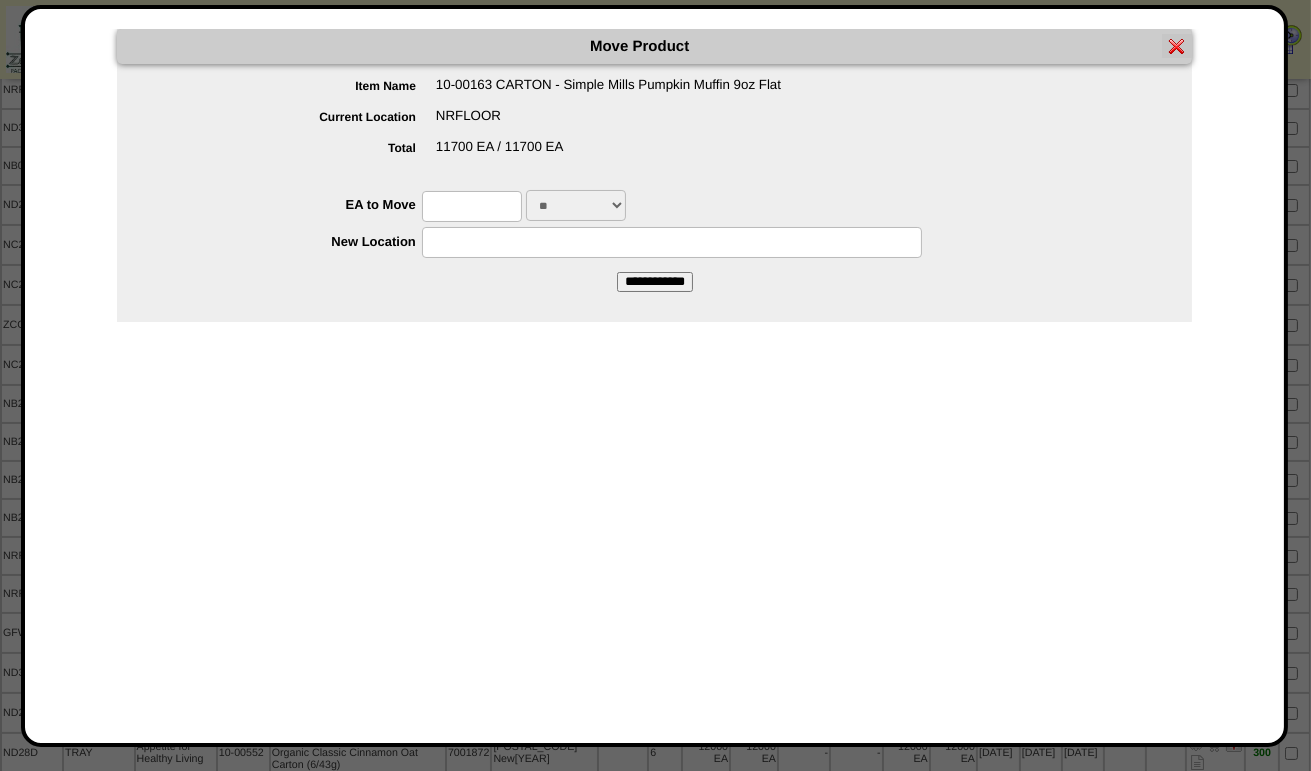 click at bounding box center (472, 206) 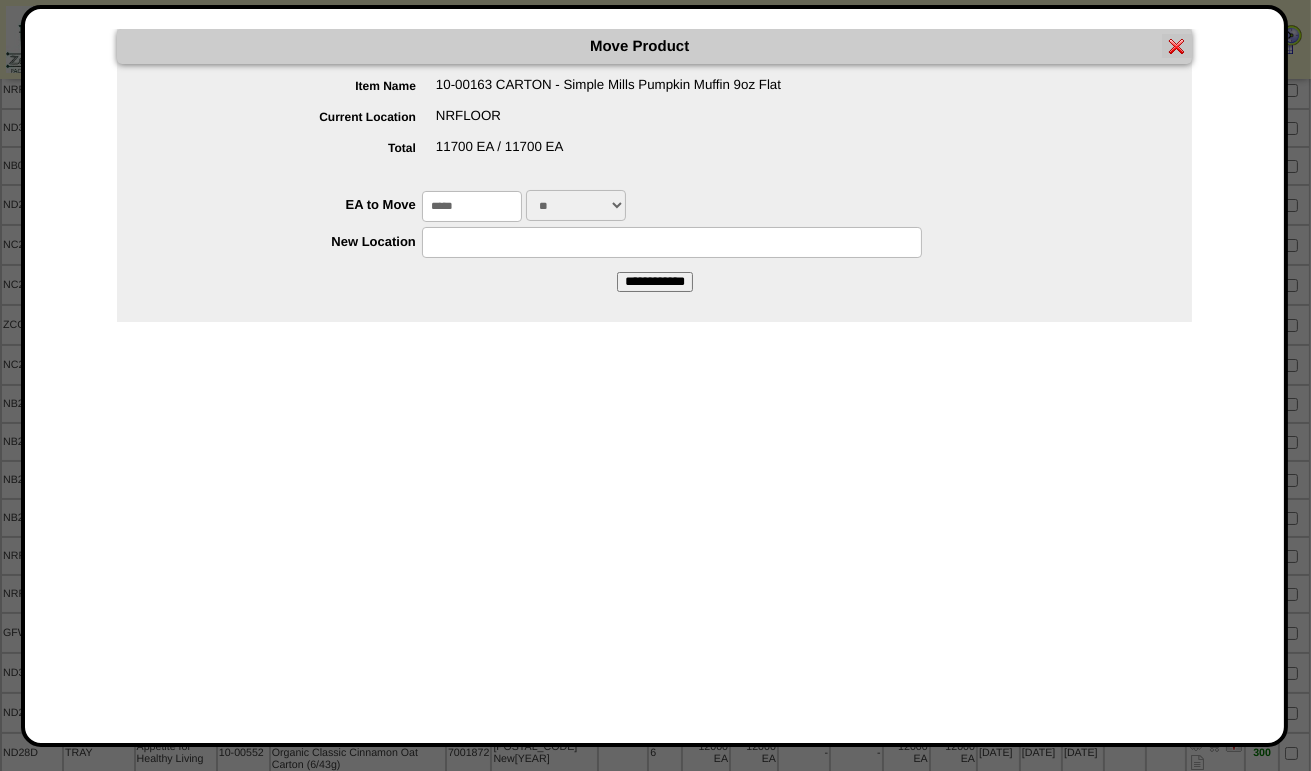 type on "*****" 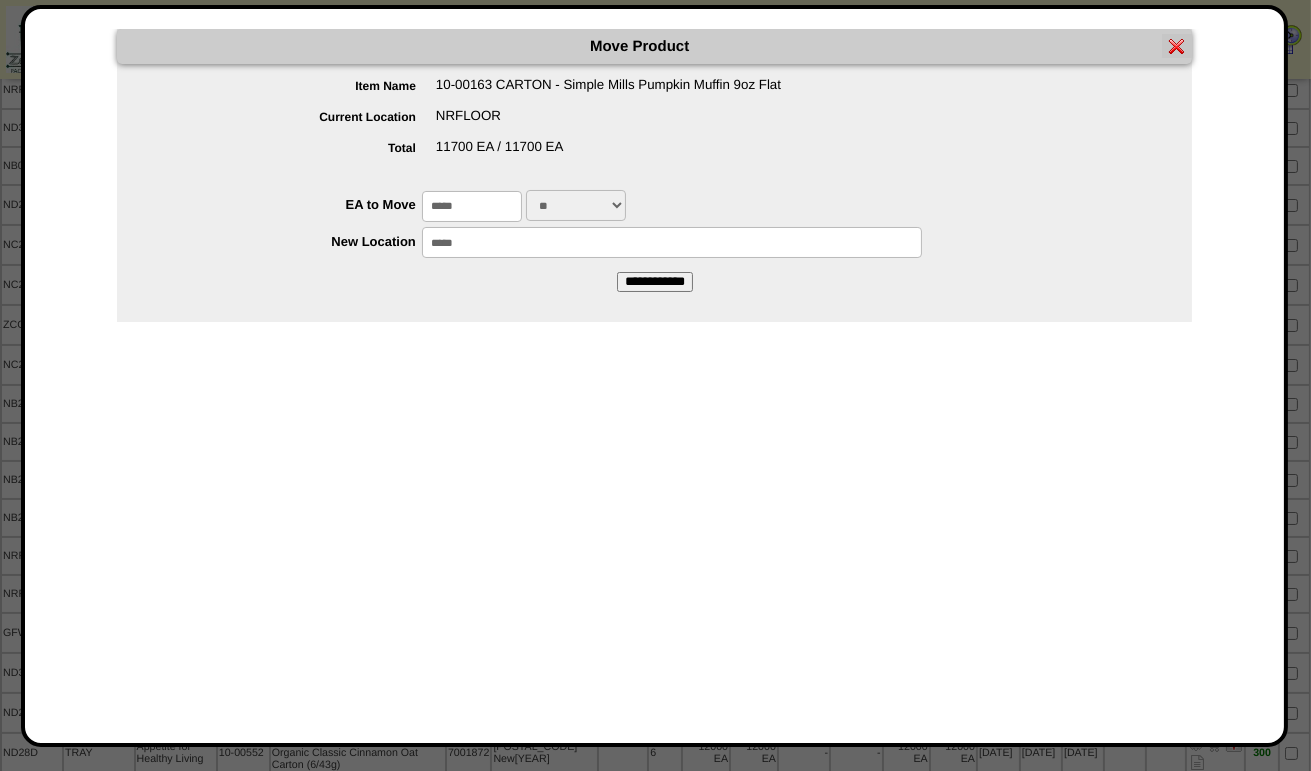 type on "*****" 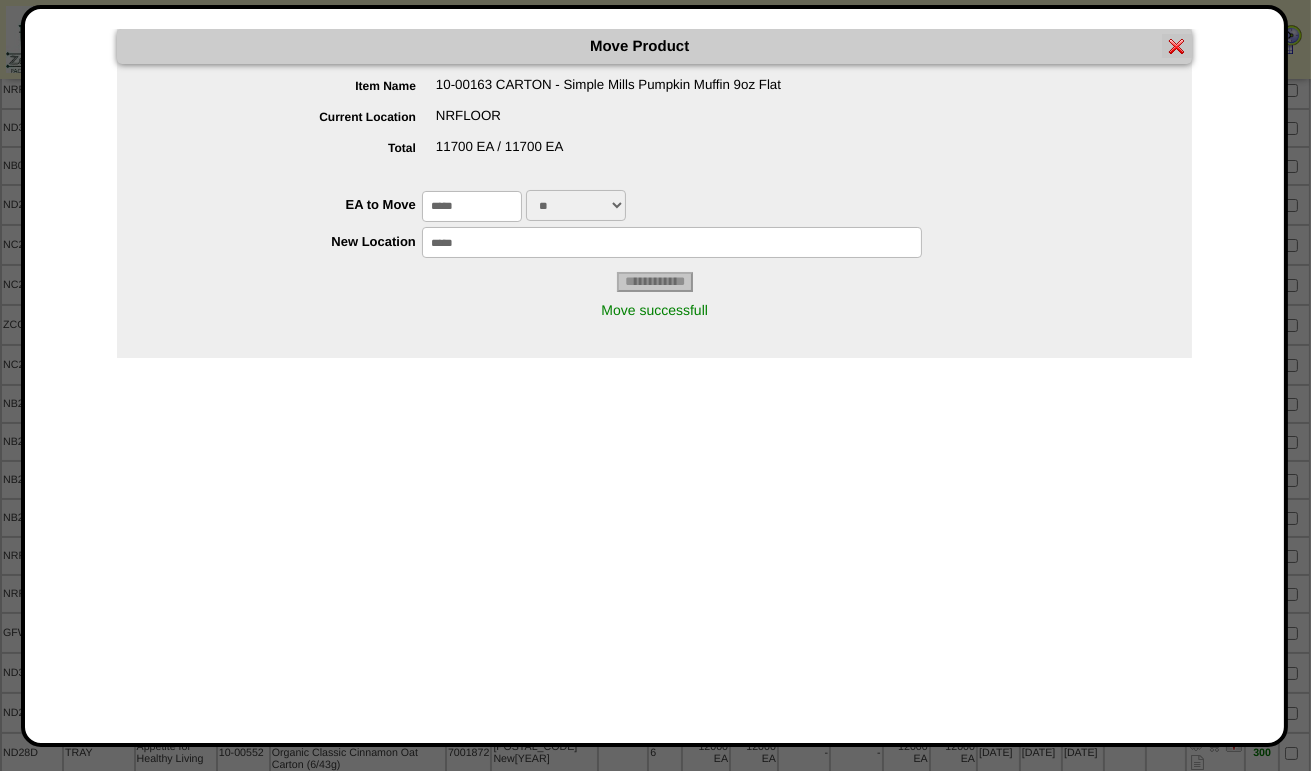 click at bounding box center [1177, 46] 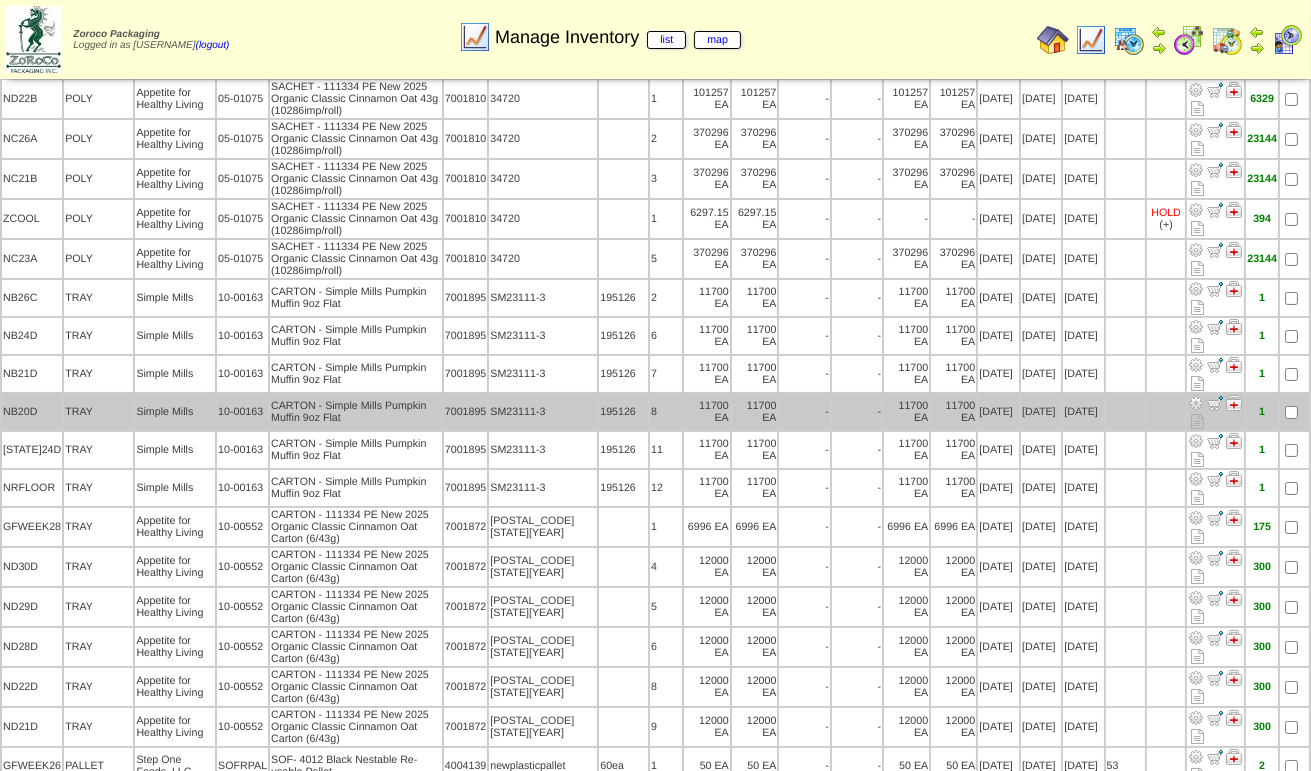 scroll, scrollTop: 354, scrollLeft: 0, axis: vertical 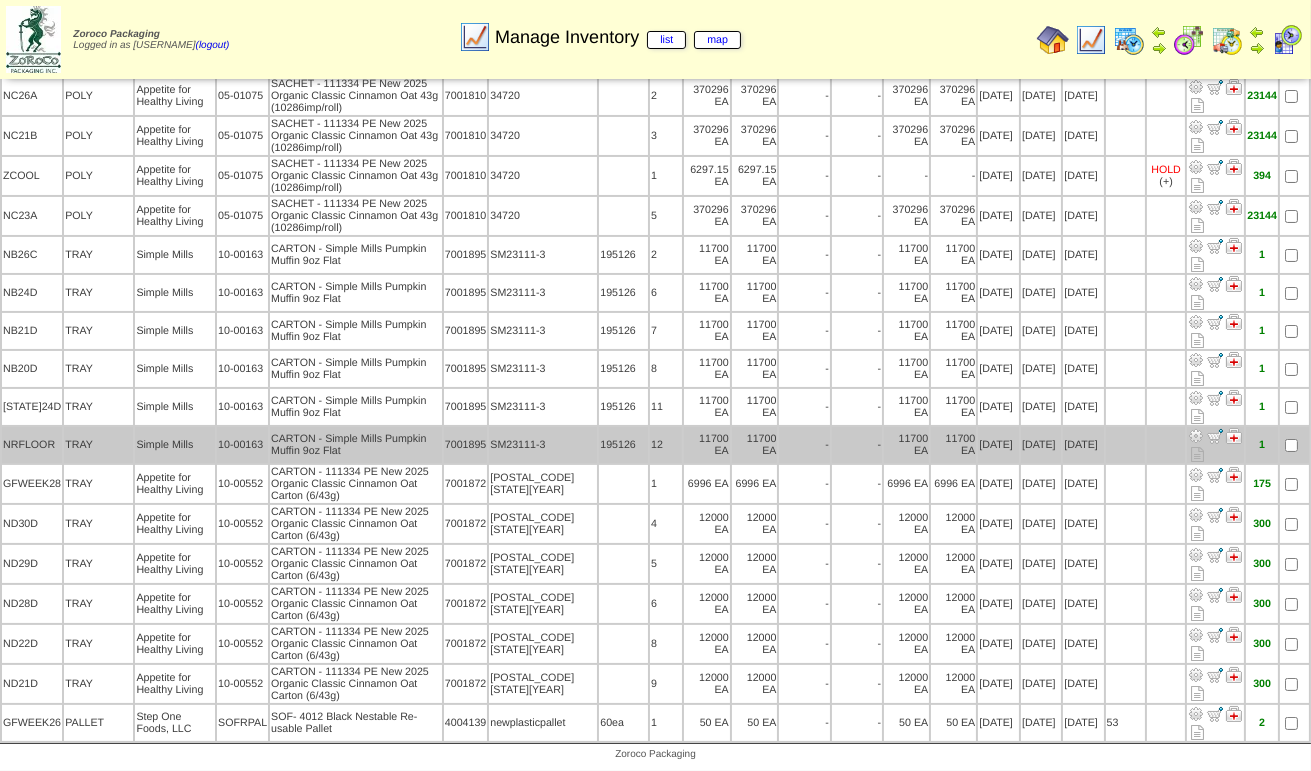 click at bounding box center [1196, 436] 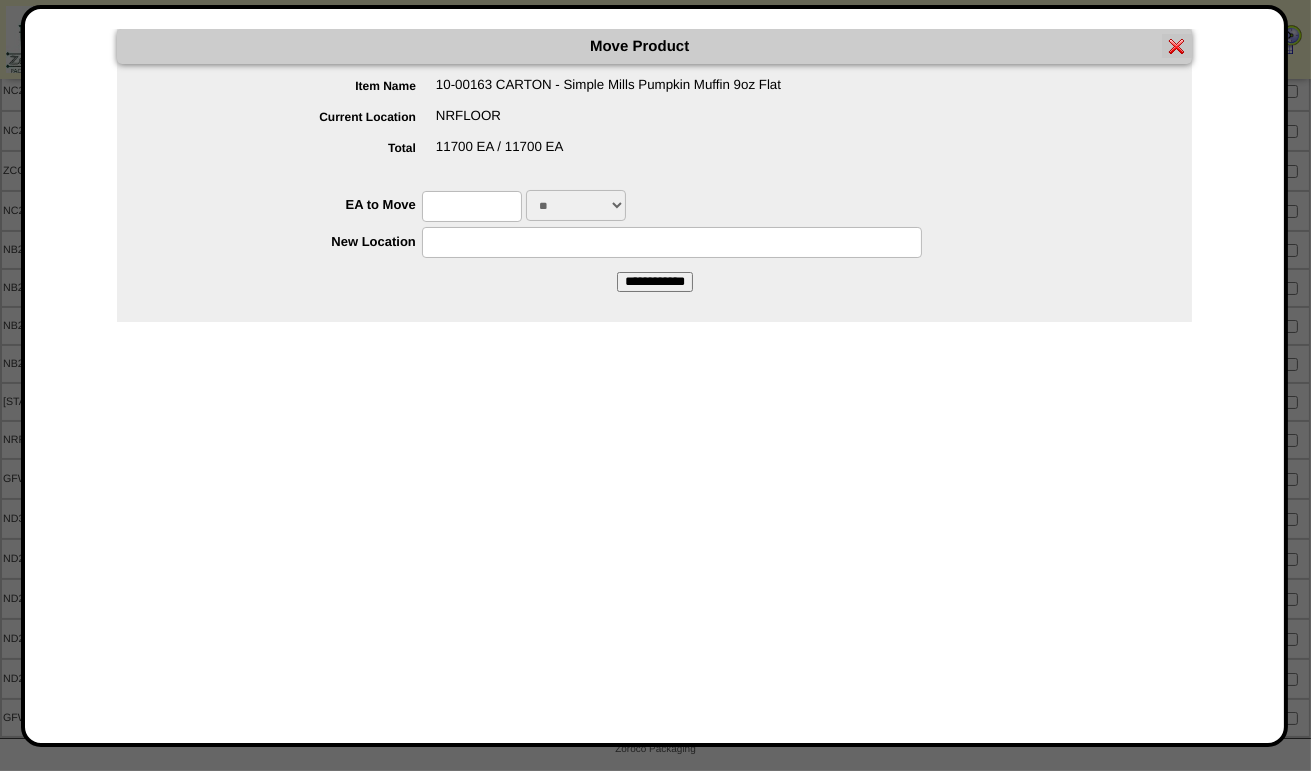 click at bounding box center [472, 206] 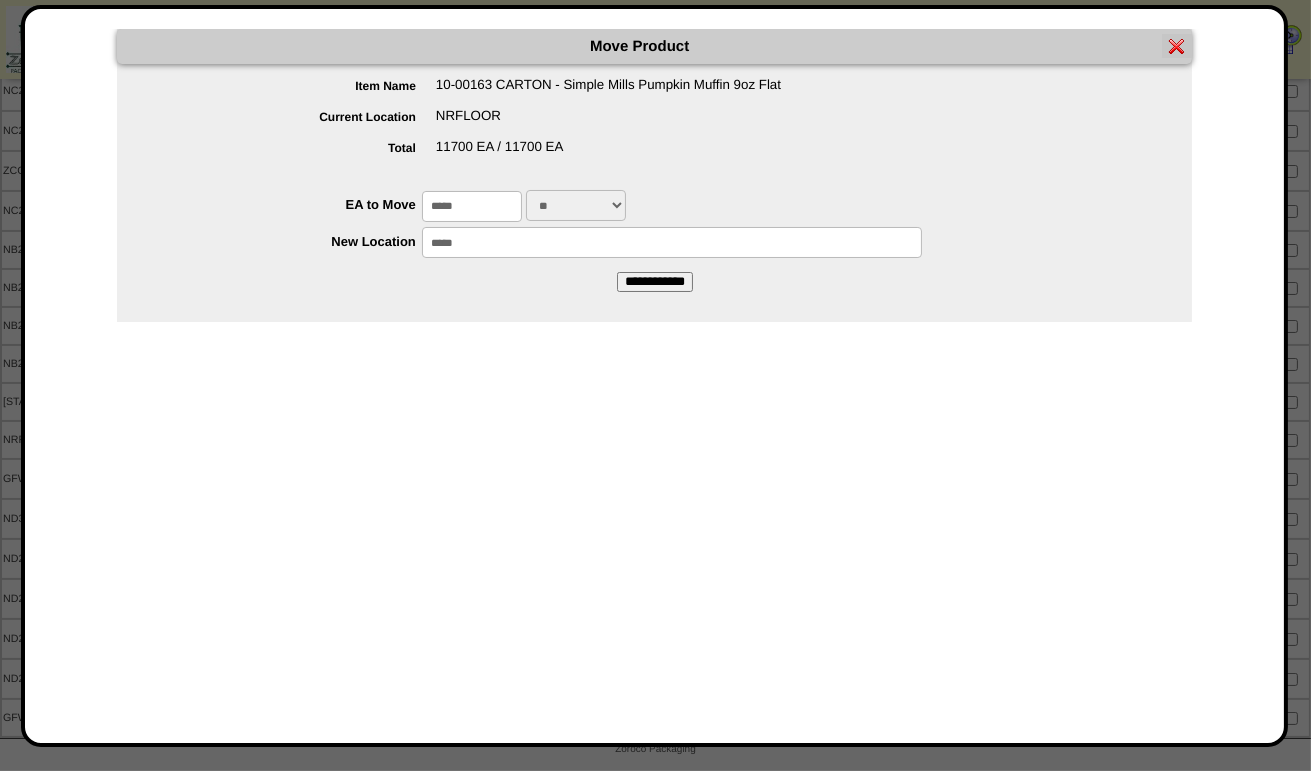 drag, startPoint x: 455, startPoint y: 240, endPoint x: 533, endPoint y: 254, distance: 79.24645 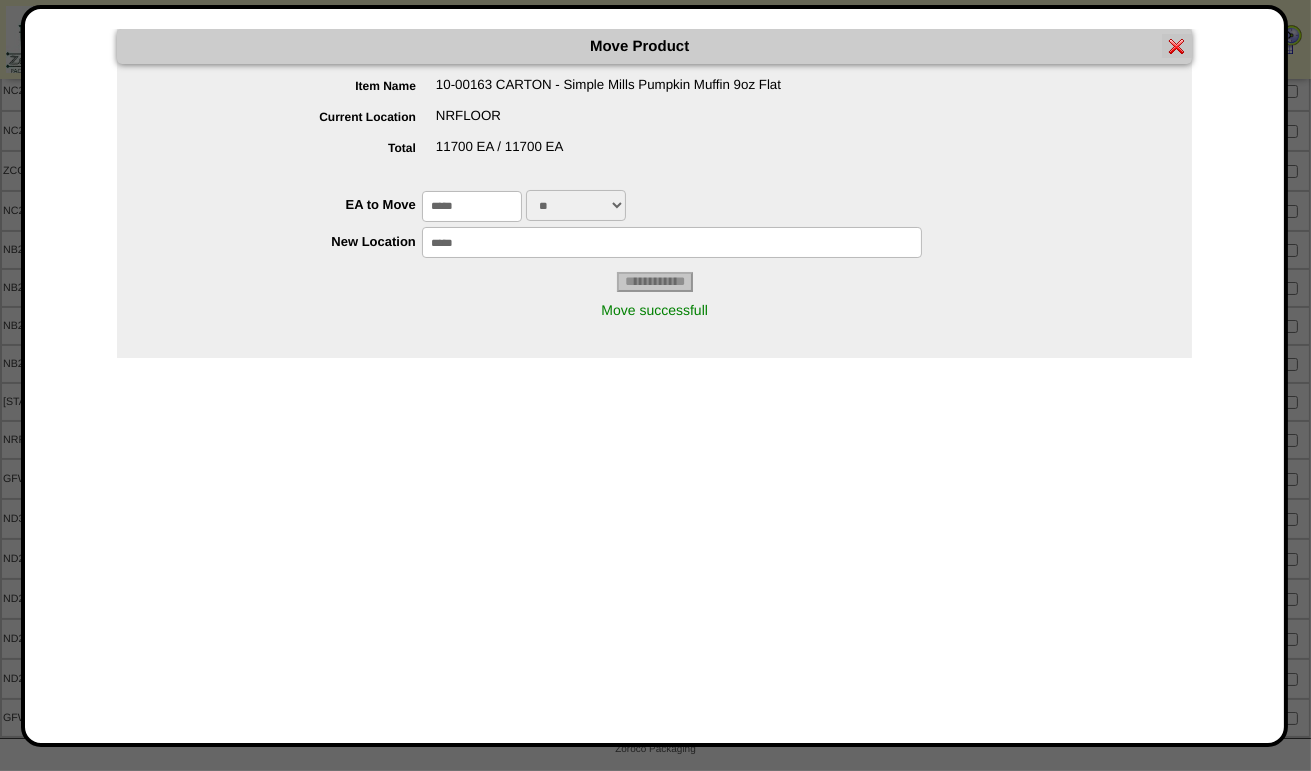 click at bounding box center (1177, 46) 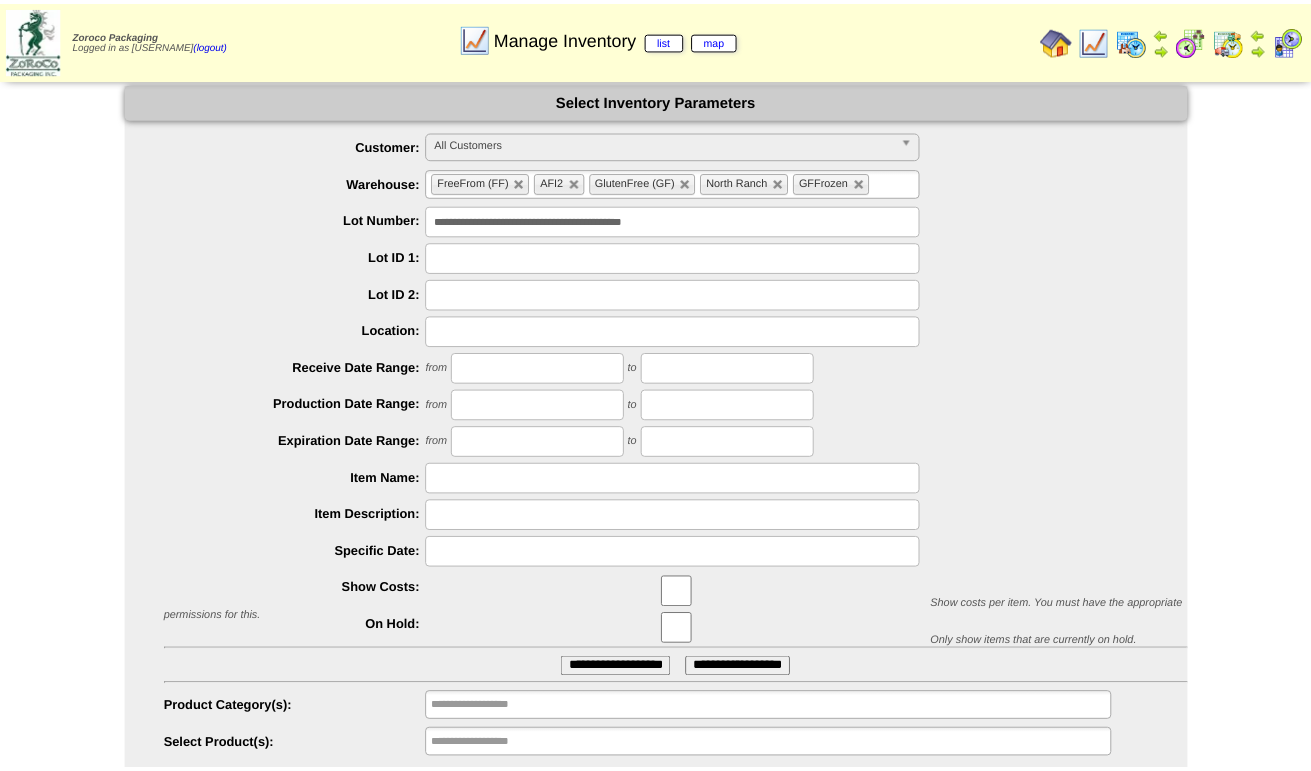 scroll, scrollTop: 0, scrollLeft: 0, axis: both 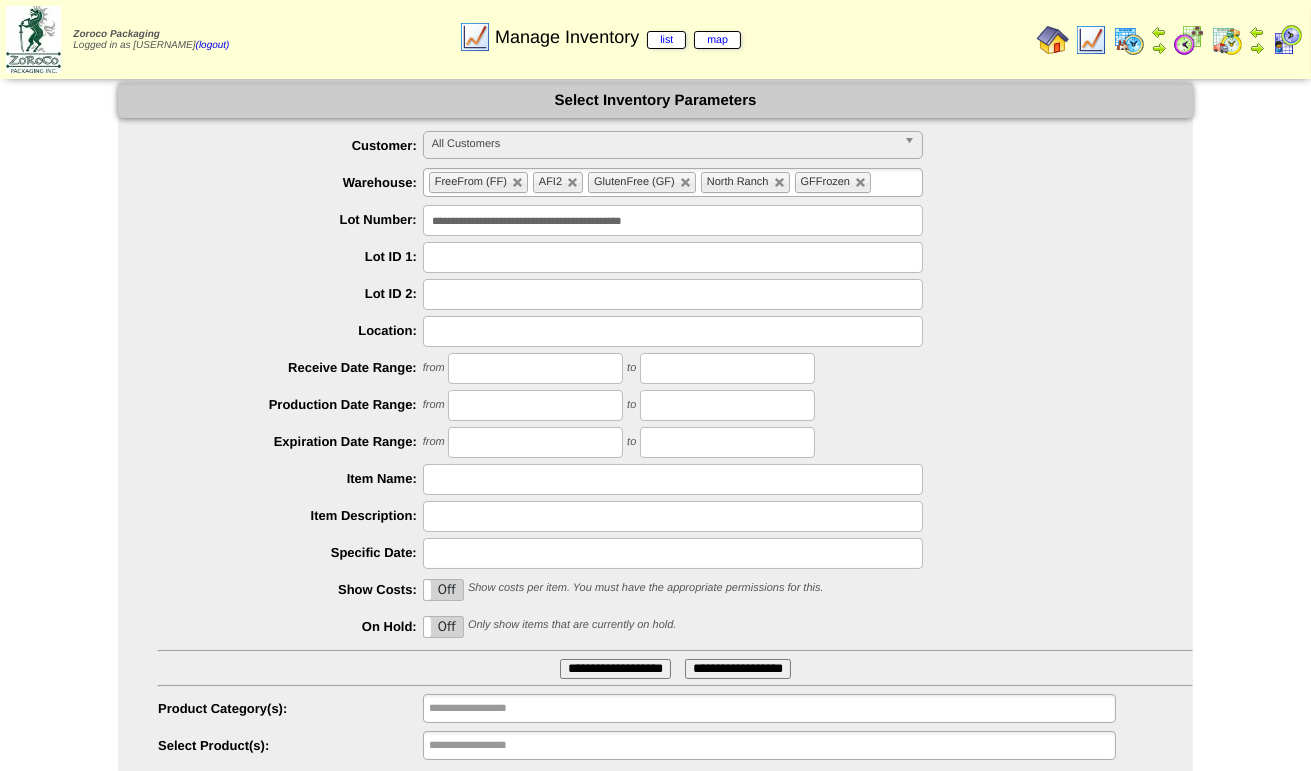 click on "**********" at bounding box center [615, 669] 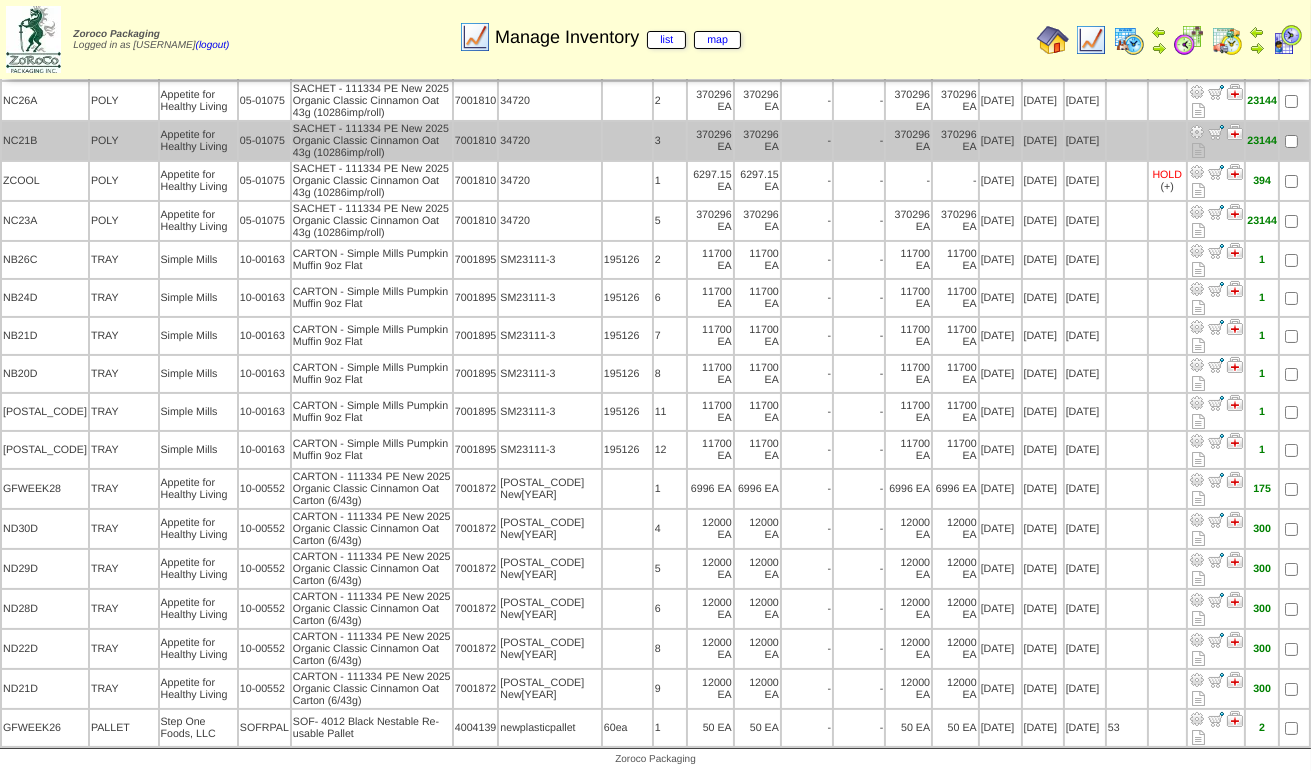 scroll, scrollTop: 354, scrollLeft: 0, axis: vertical 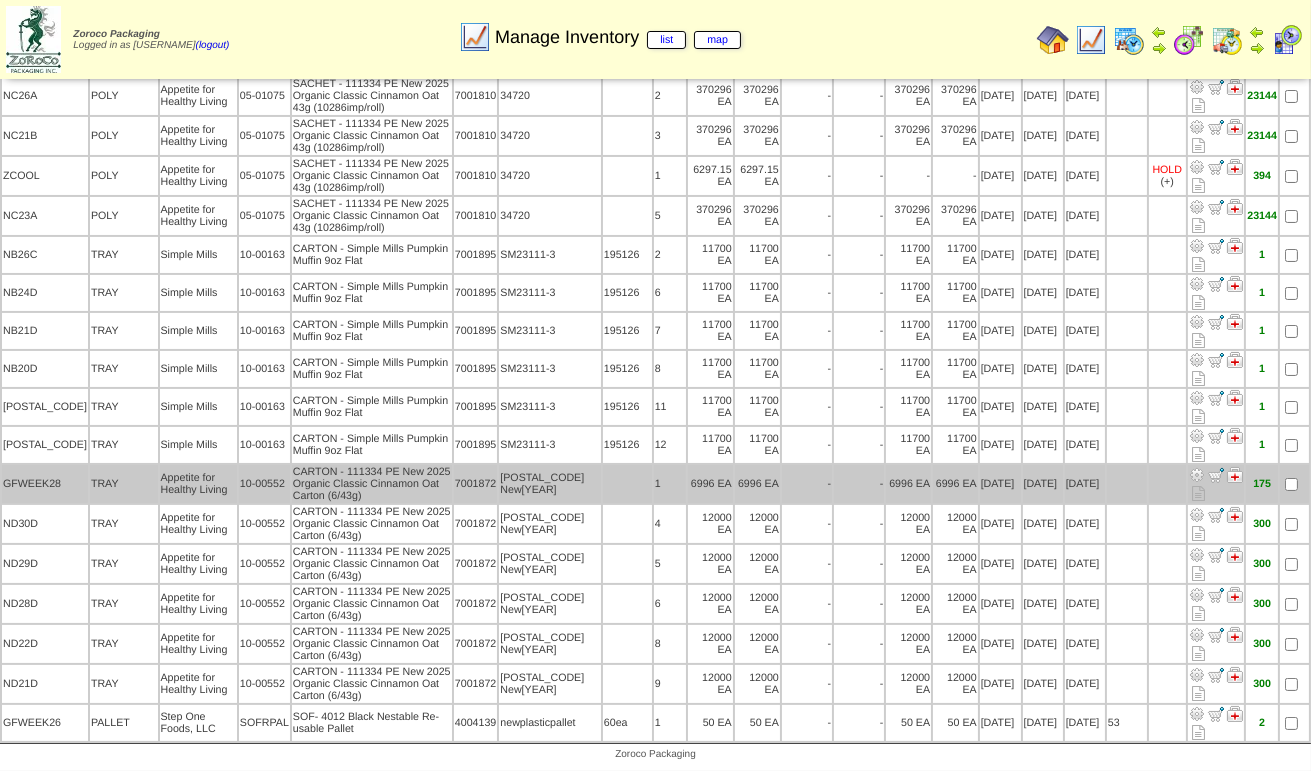 click at bounding box center [1197, 475] 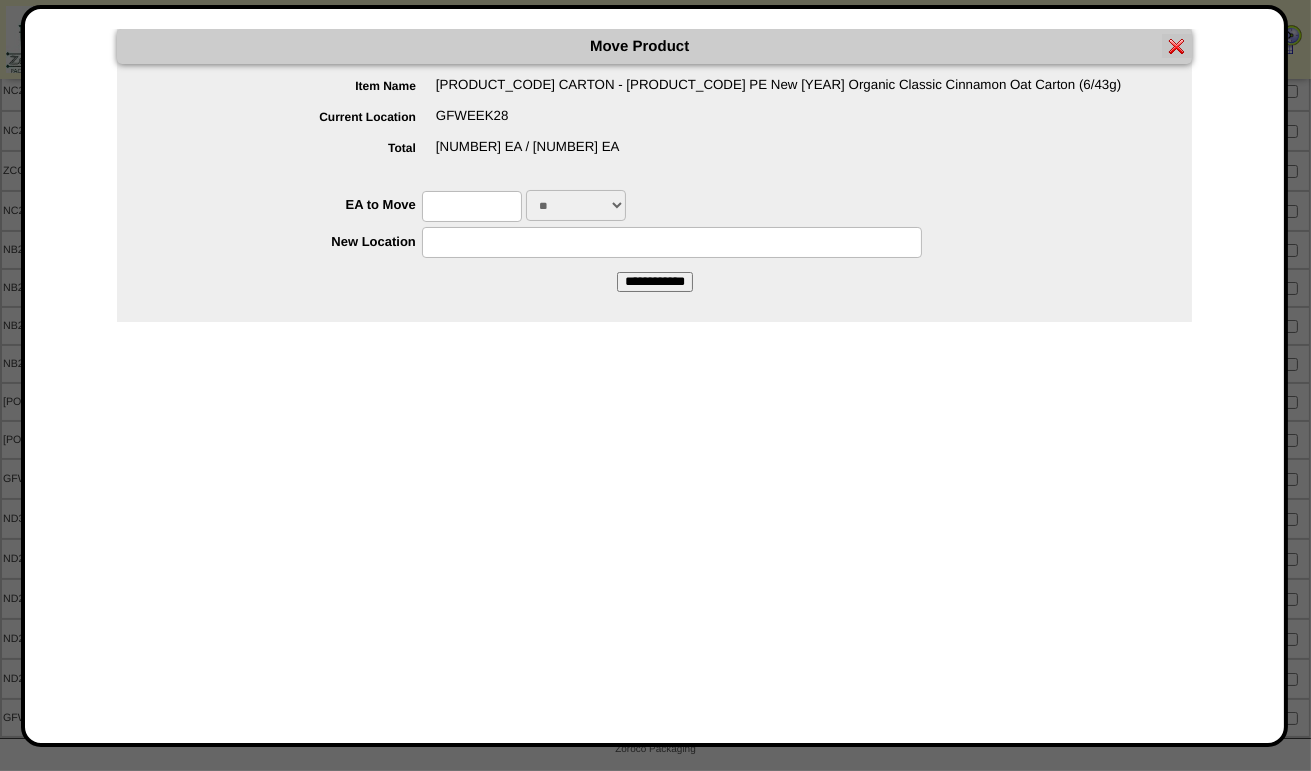 click at bounding box center [472, 206] 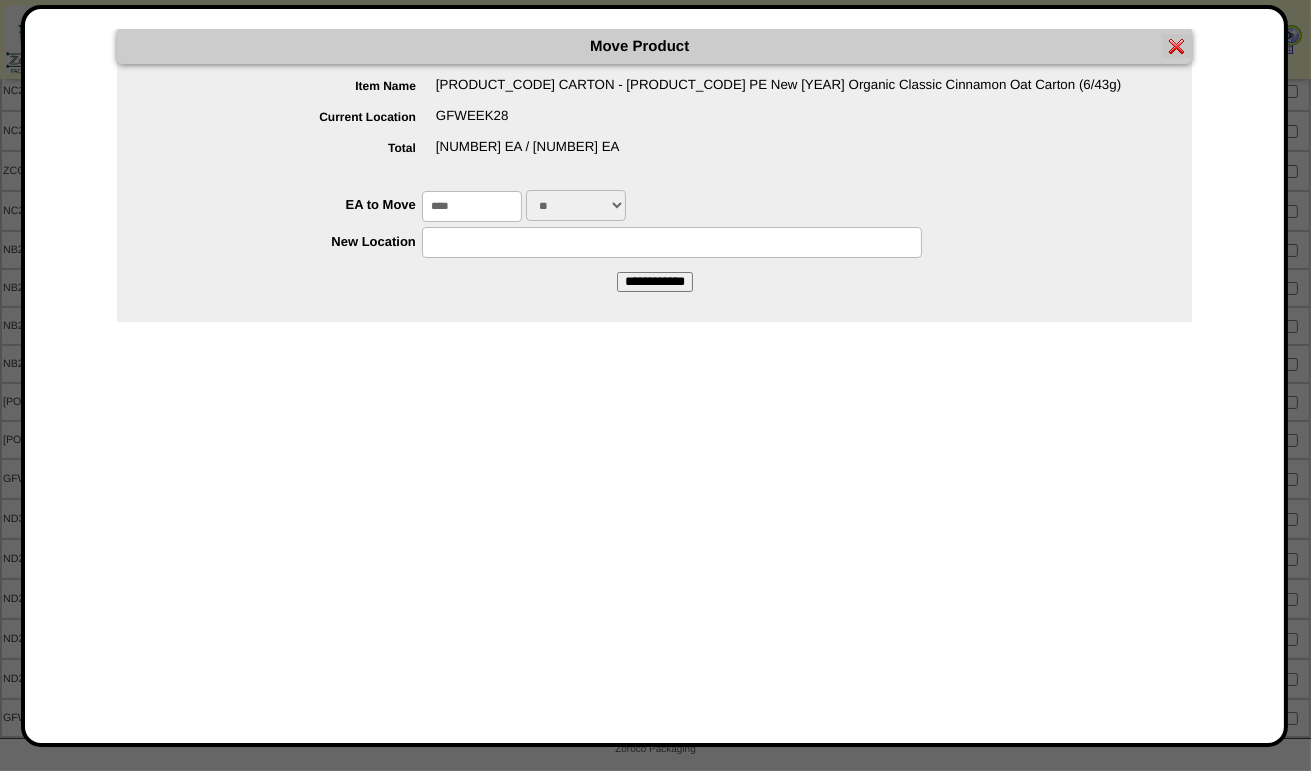 type on "****" 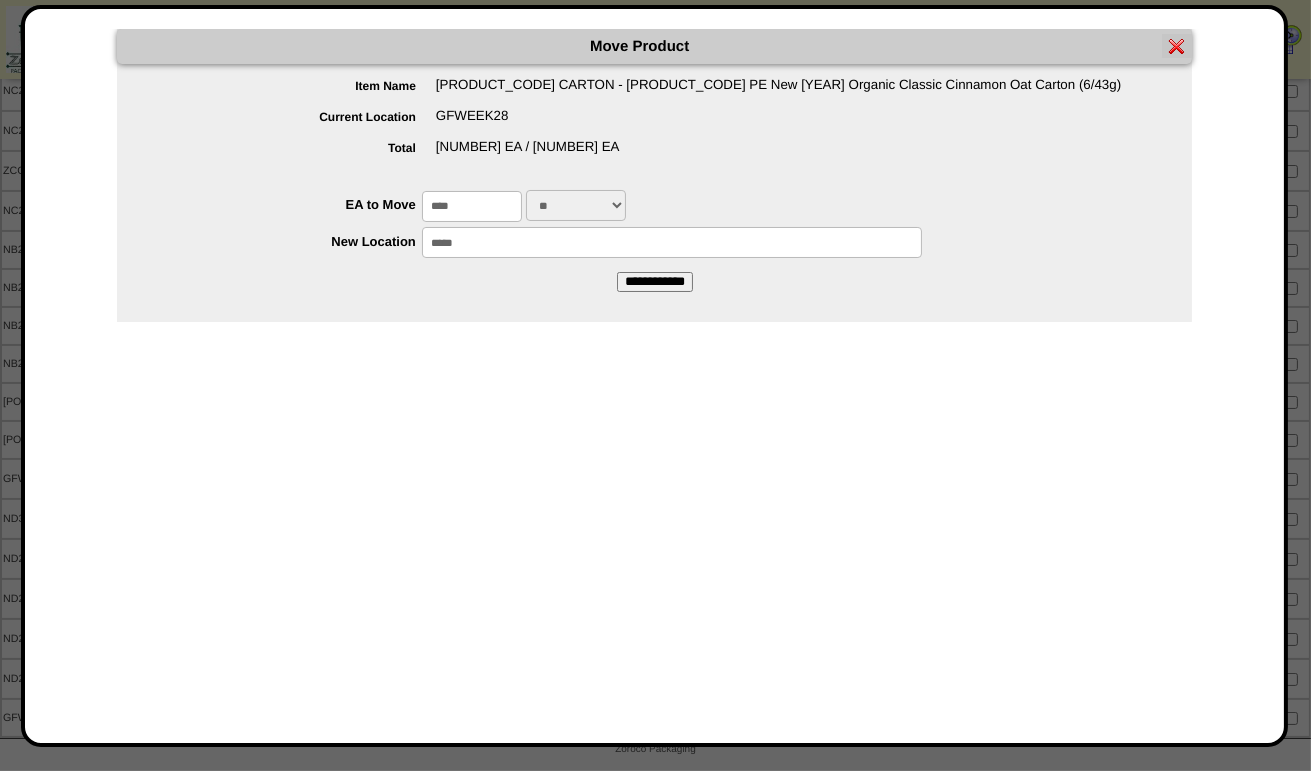 type on "*****" 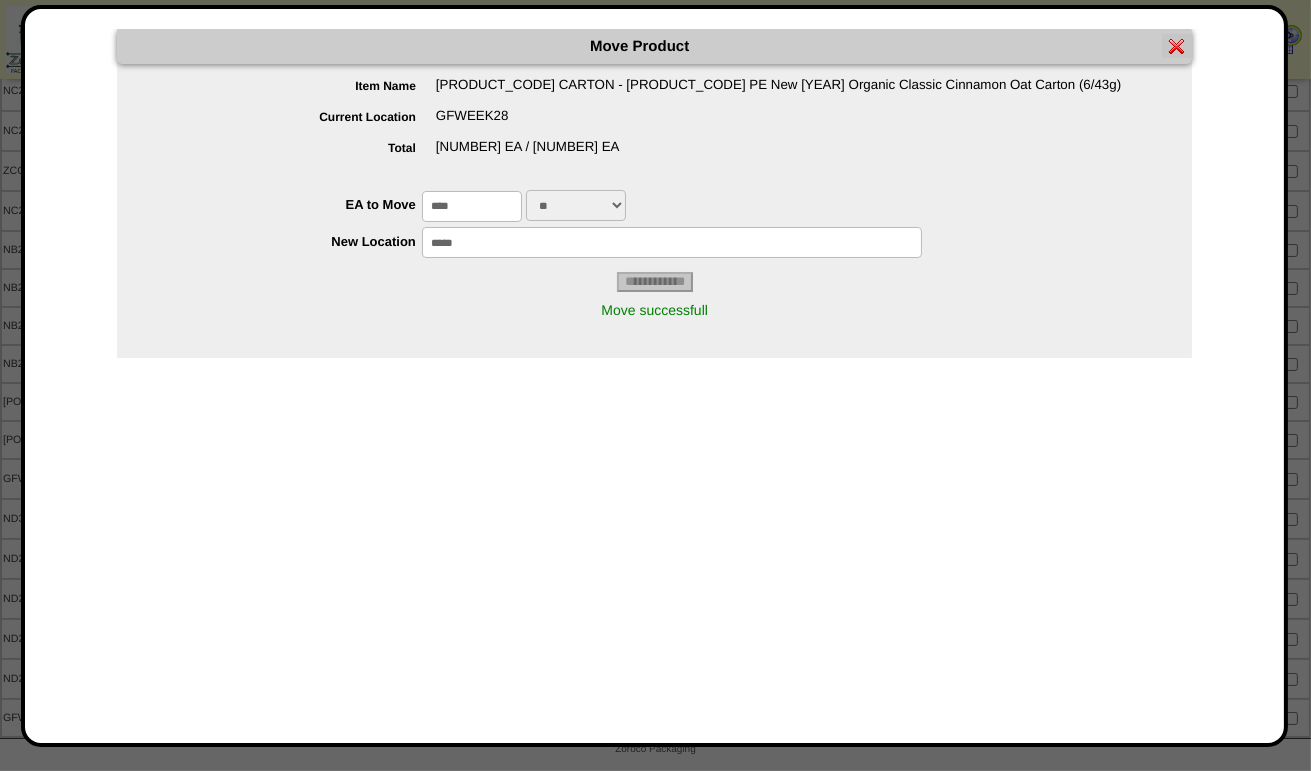 click at bounding box center [1177, 46] 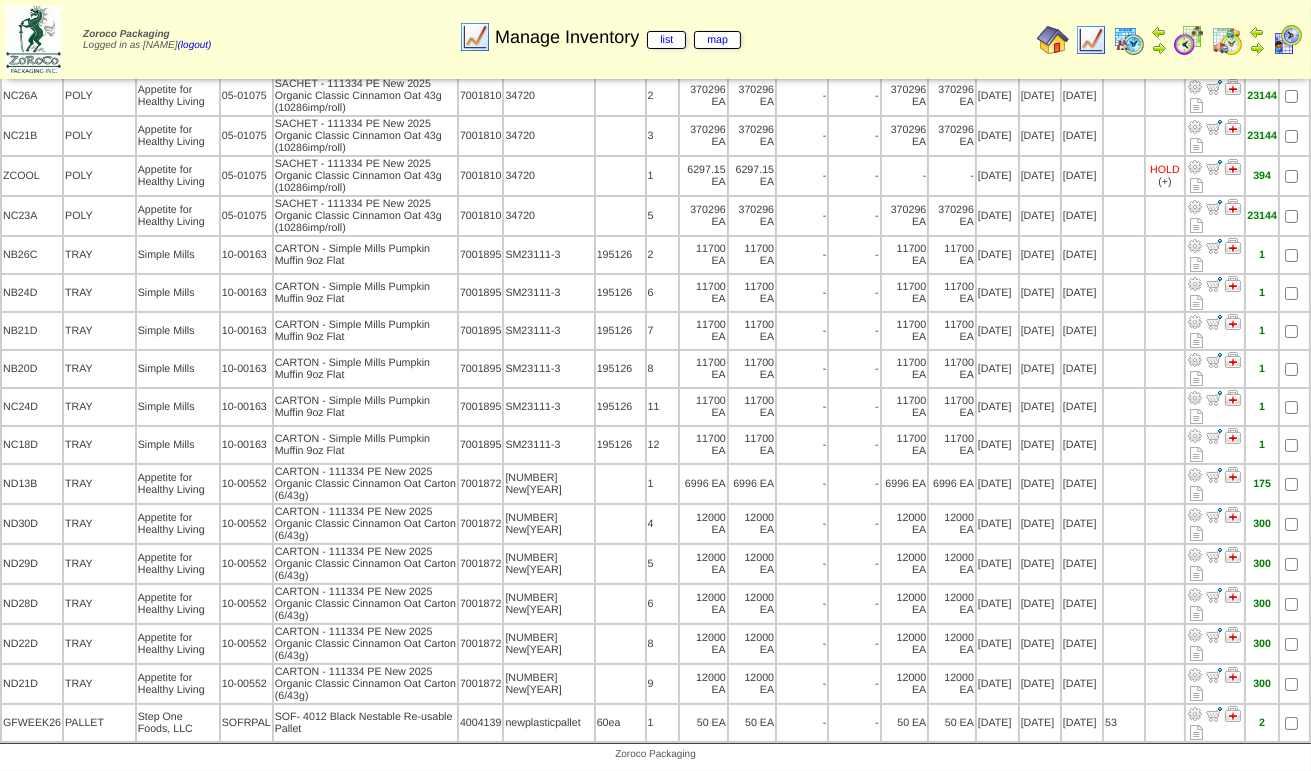 scroll, scrollTop: 354, scrollLeft: 0, axis: vertical 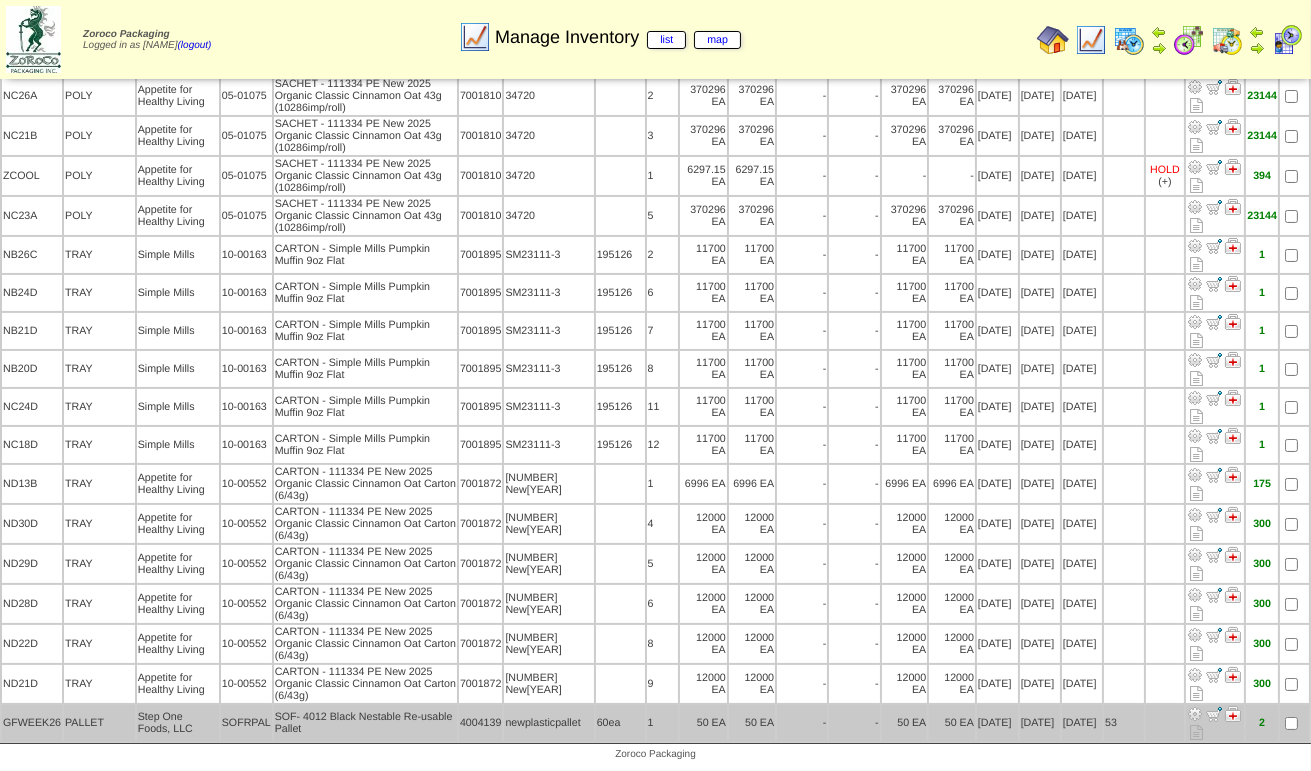 click at bounding box center [1195, 714] 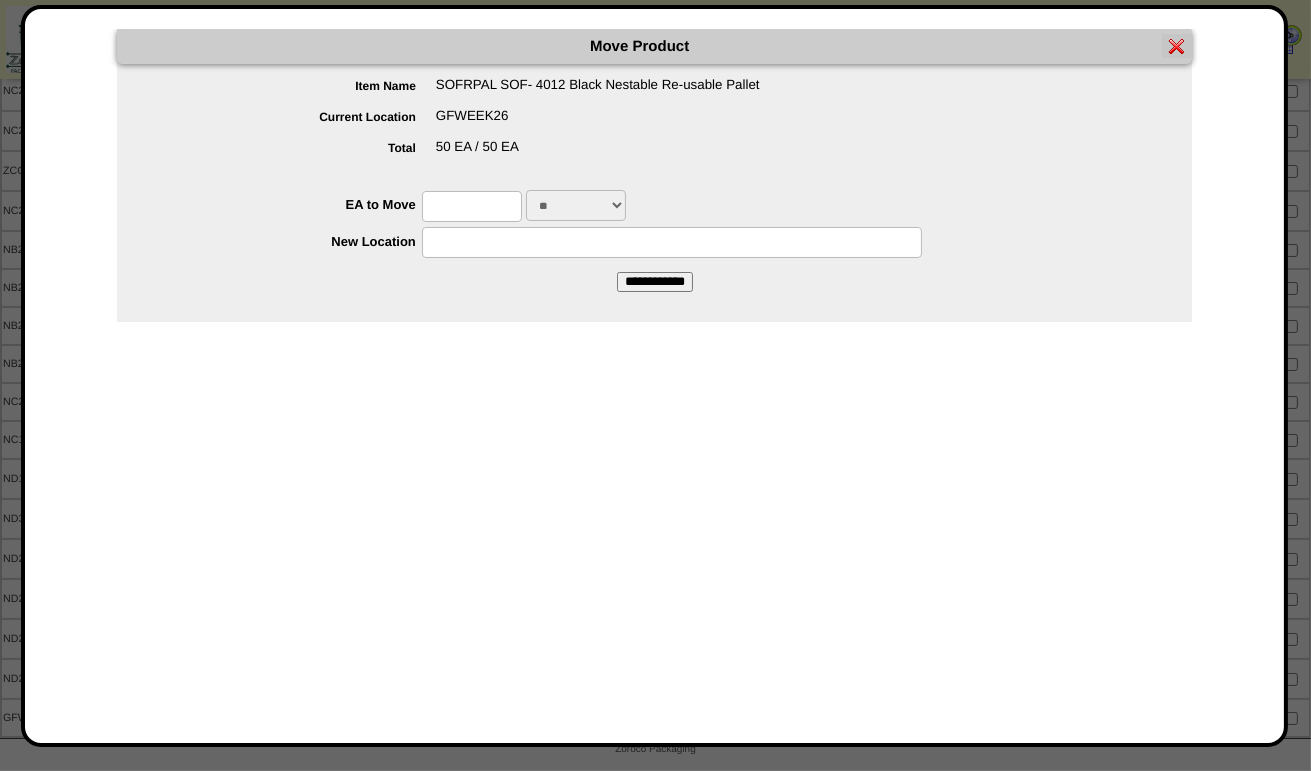 drag, startPoint x: 476, startPoint y: 198, endPoint x: 487, endPoint y: 198, distance: 11 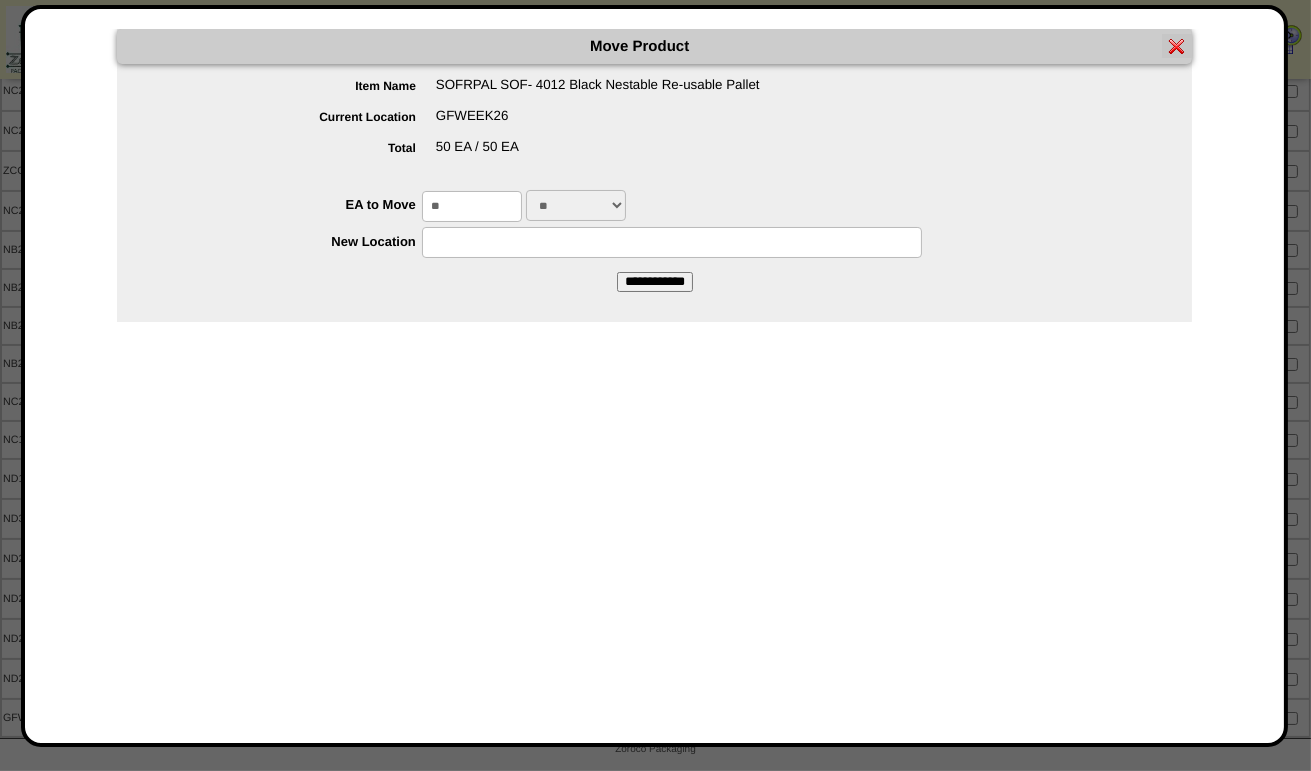 type on "**" 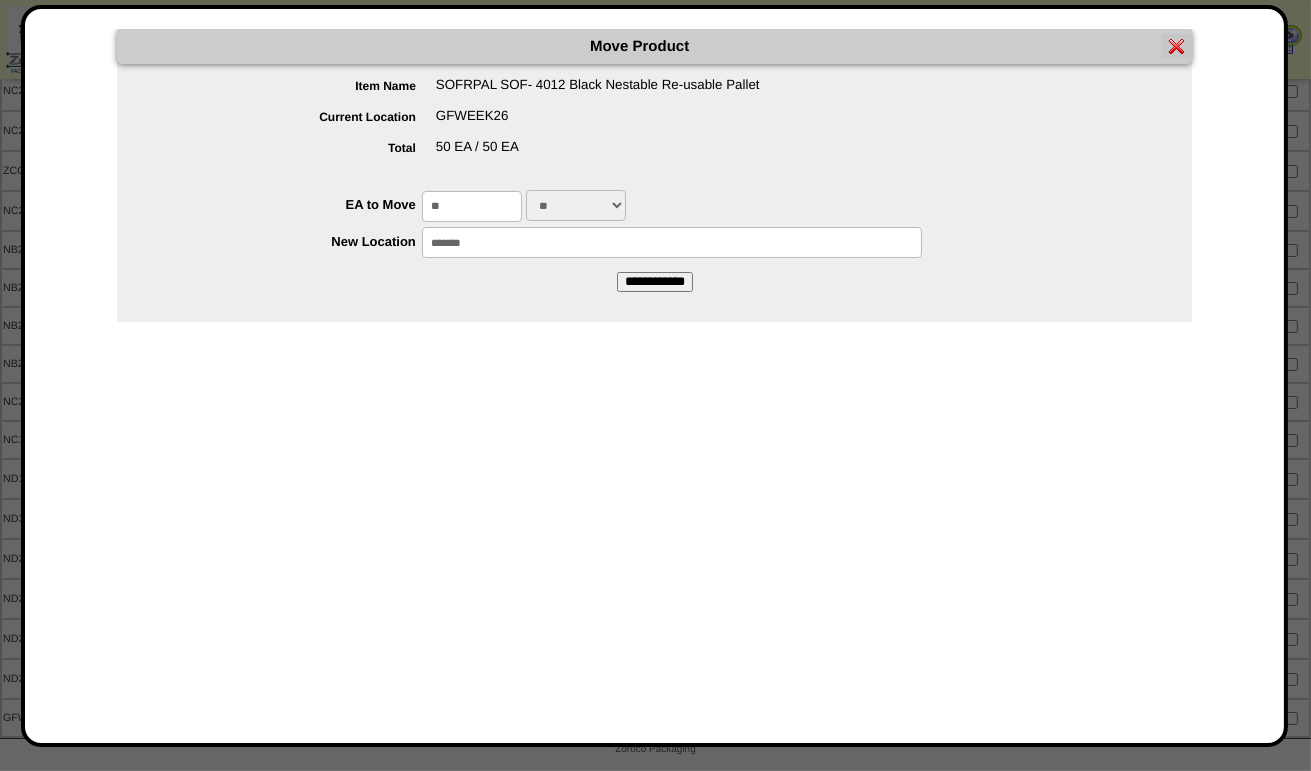 click on "**********" at bounding box center [655, 282] 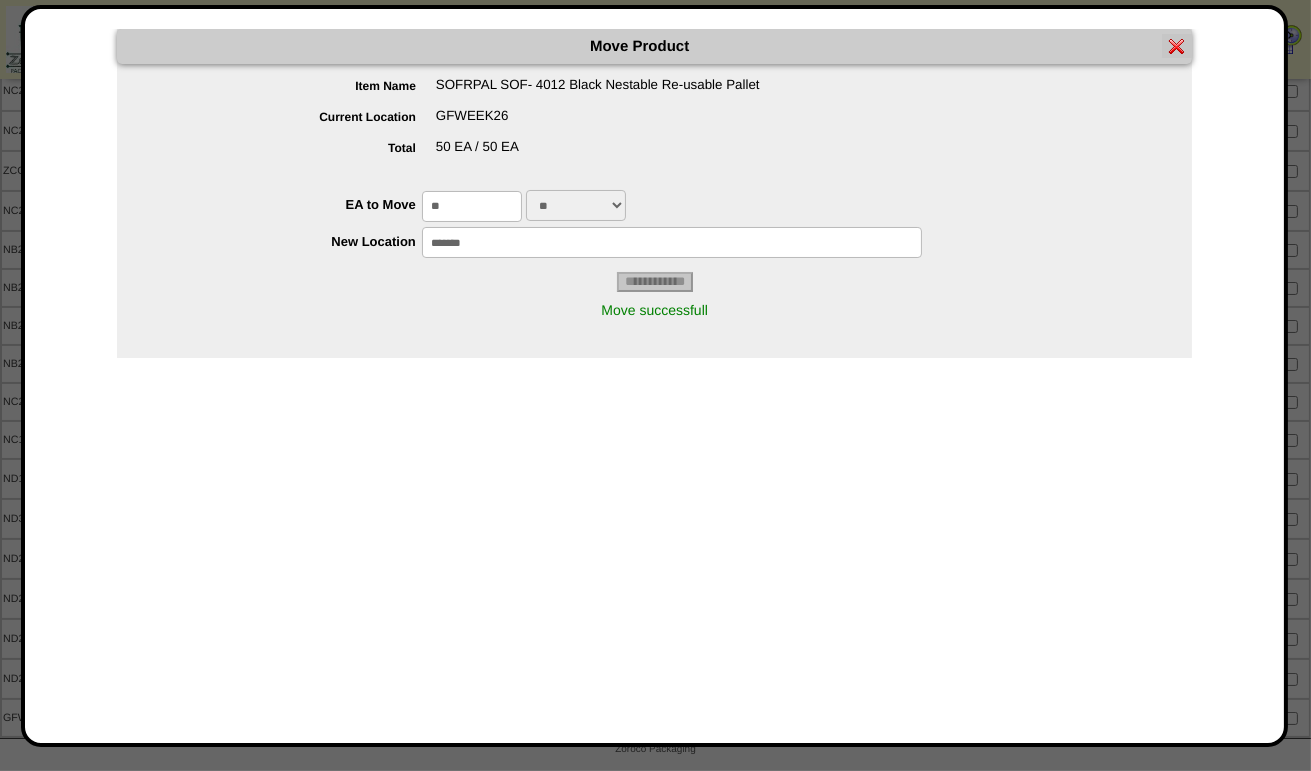 click at bounding box center [1177, 46] 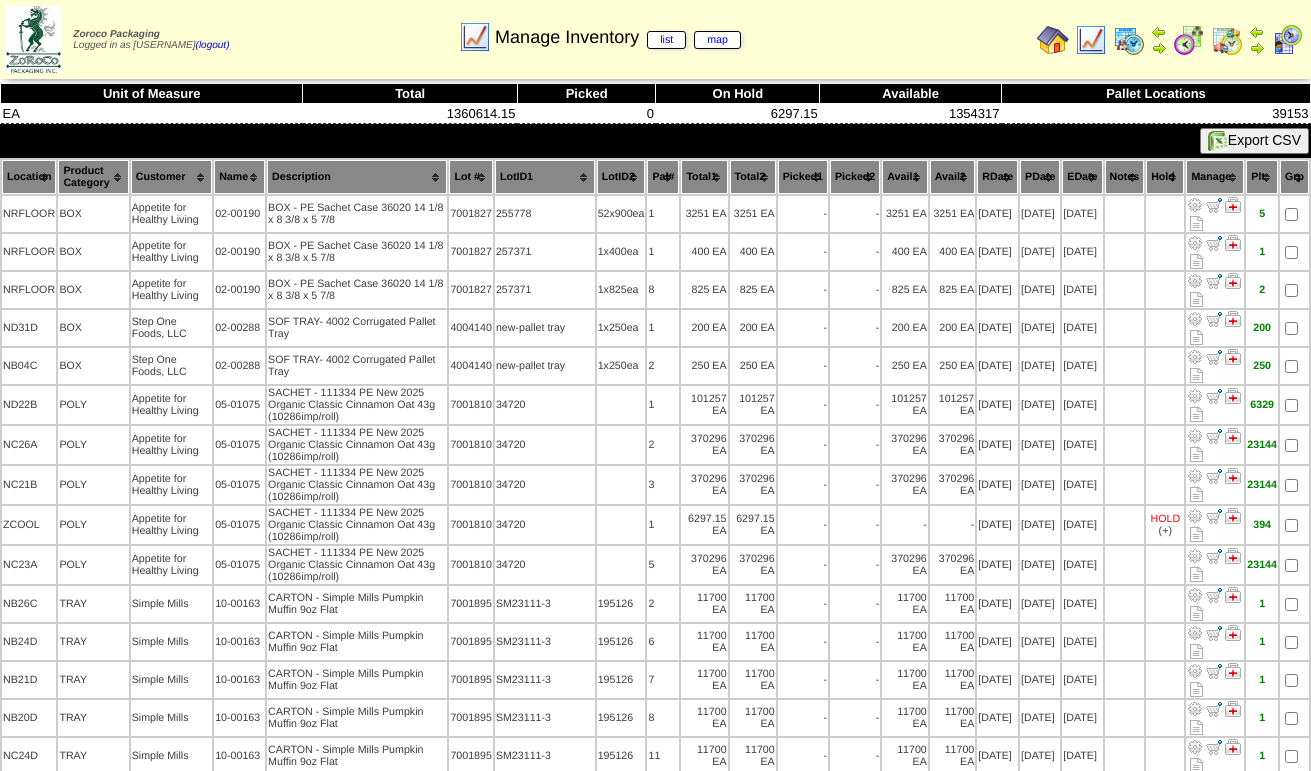 scroll, scrollTop: 0, scrollLeft: 0, axis: both 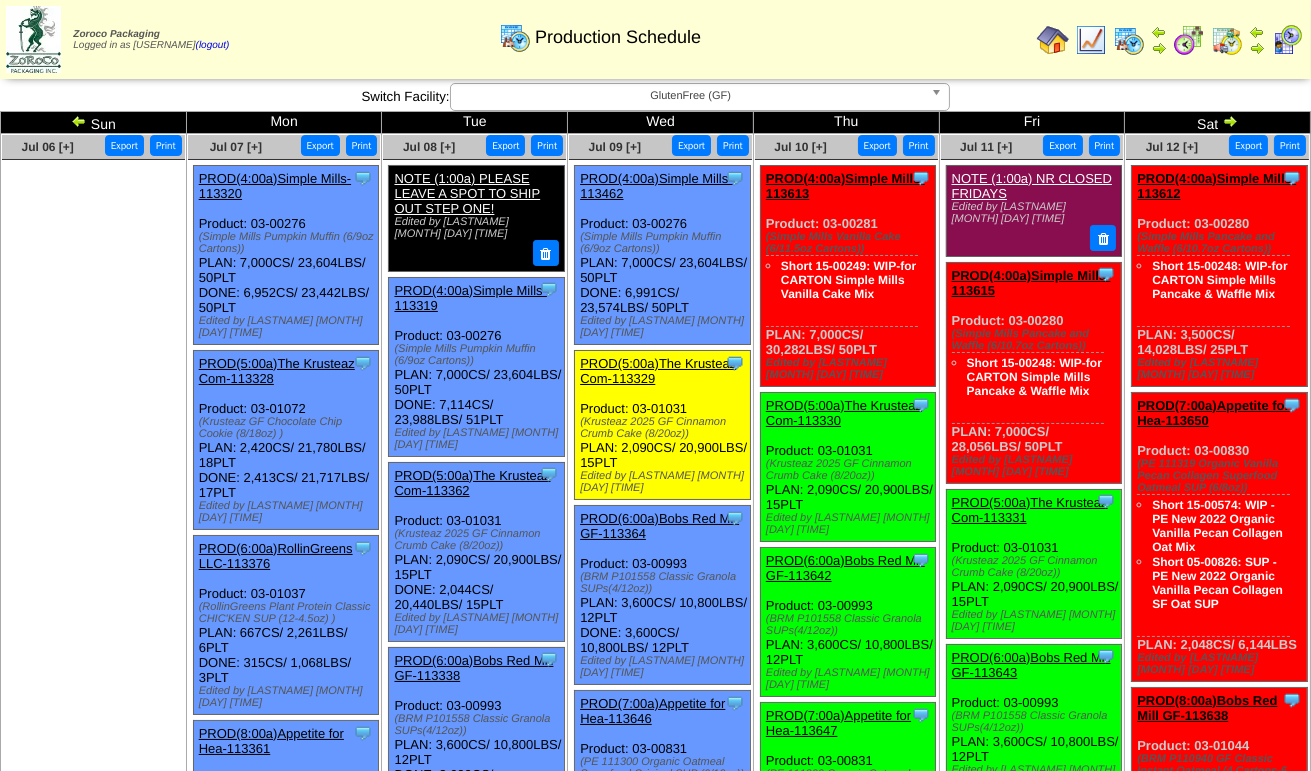 click at bounding box center [1230, 121] 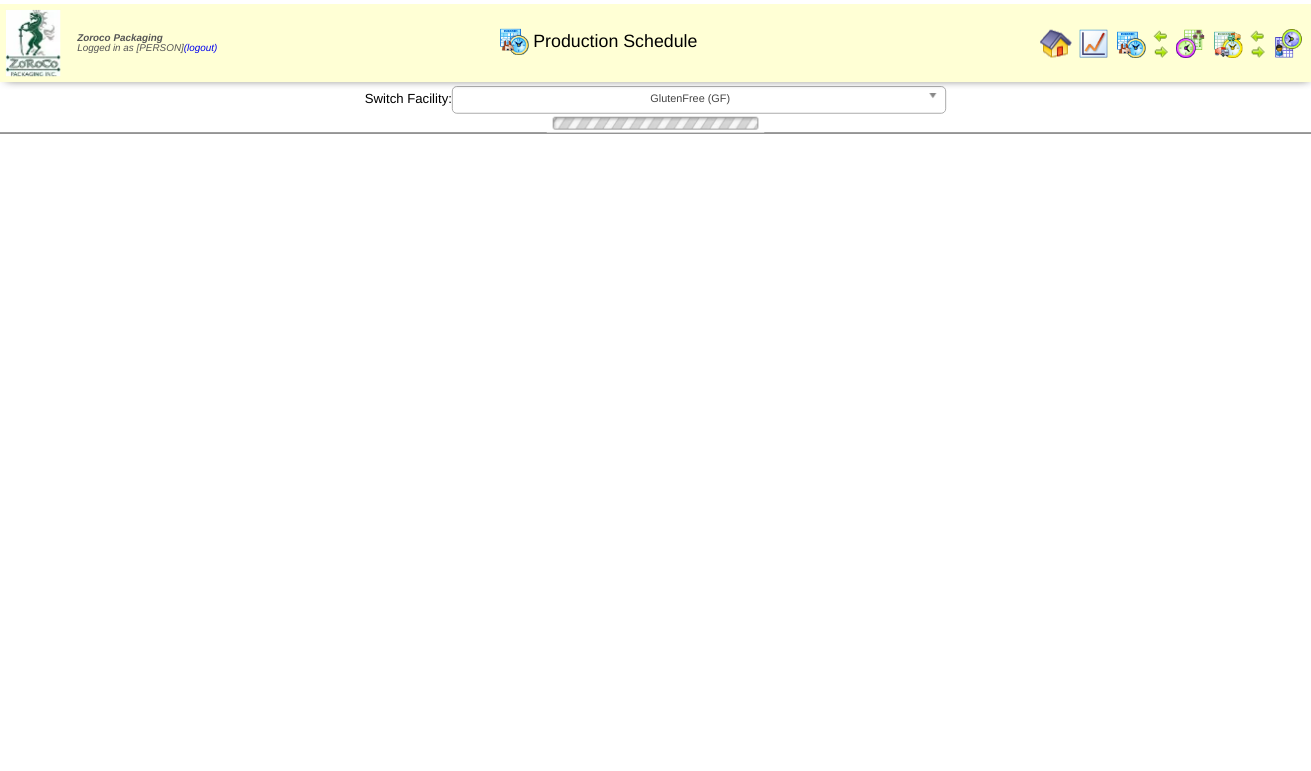 scroll, scrollTop: 0, scrollLeft: 0, axis: both 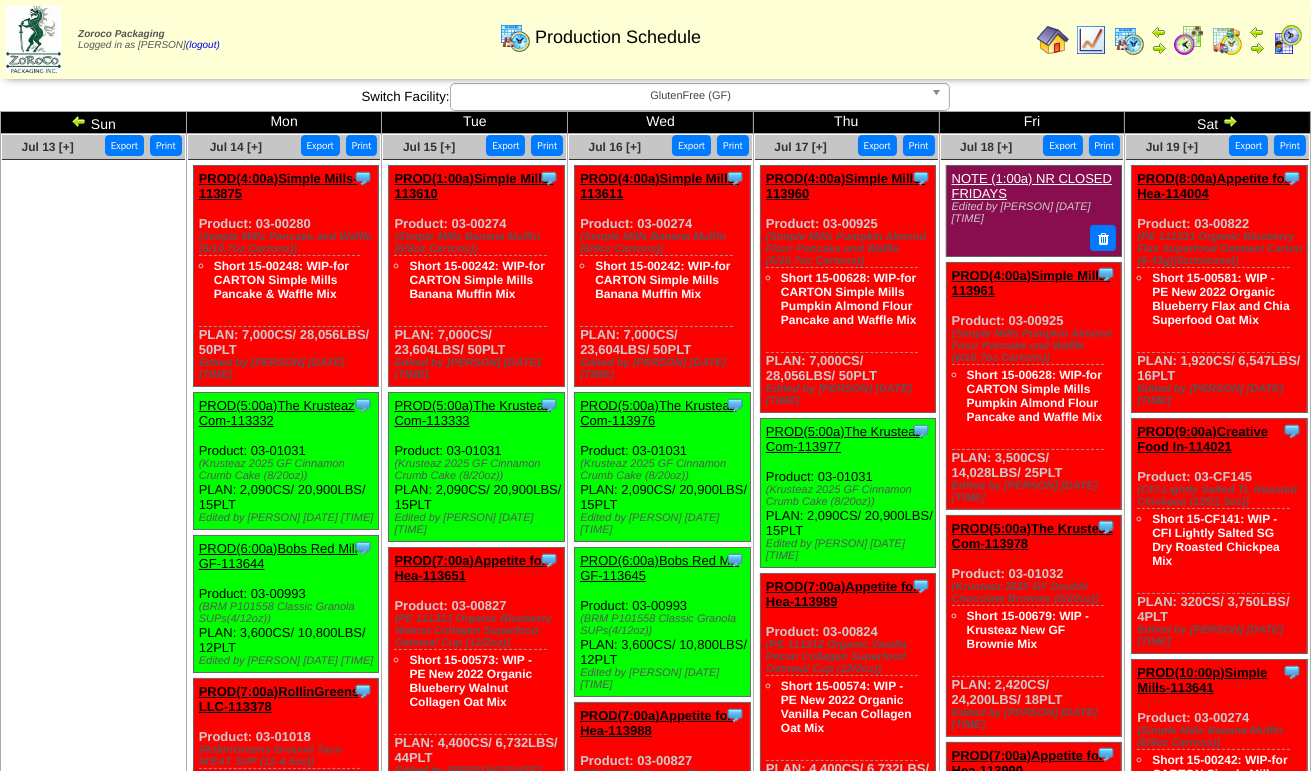 click on "GlutenFree (GF)" at bounding box center (691, 96) 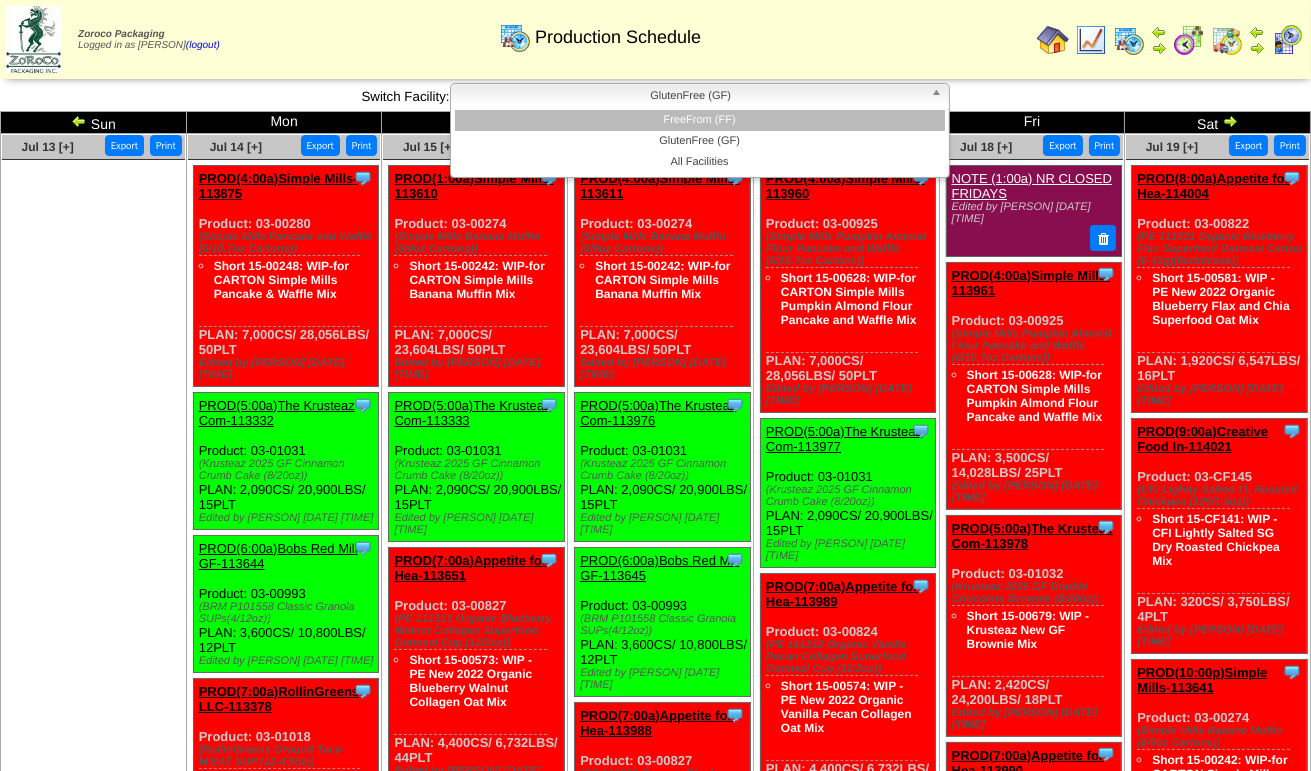 click on "FreeFrom (FF)" at bounding box center (700, 120) 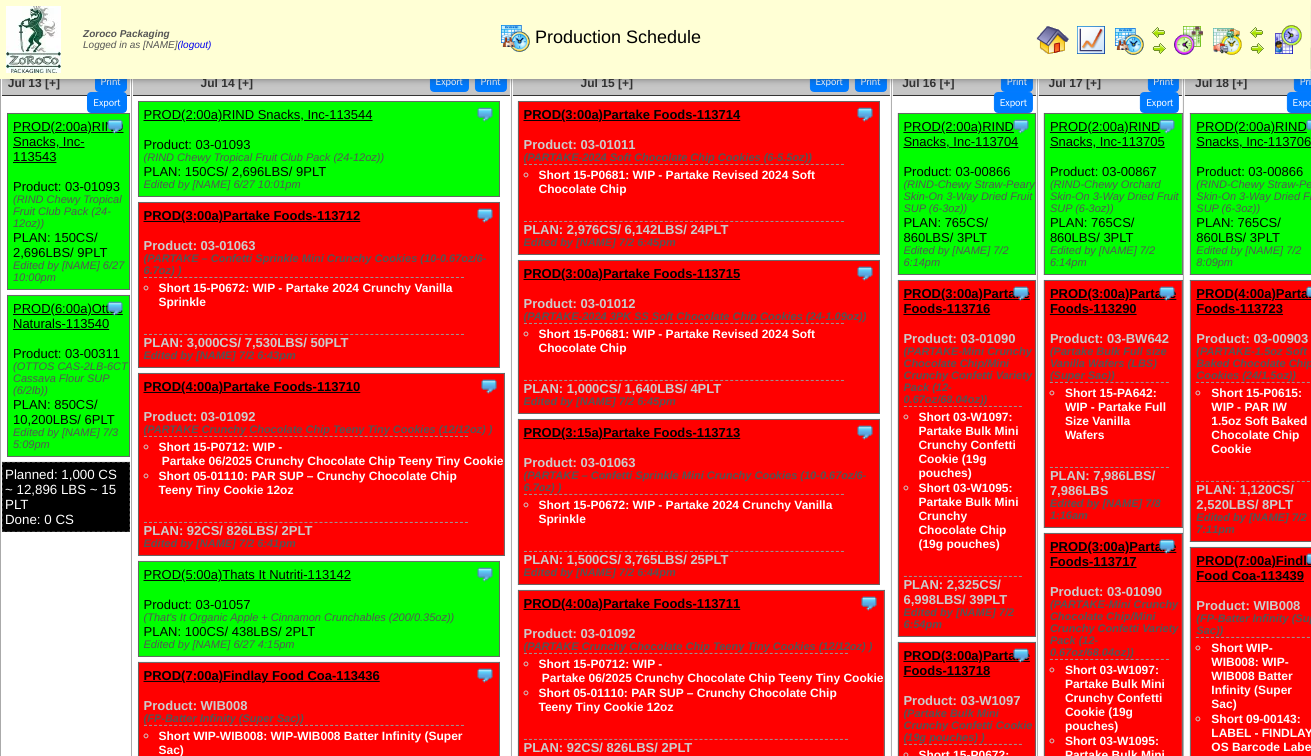 scroll, scrollTop: 0, scrollLeft: 0, axis: both 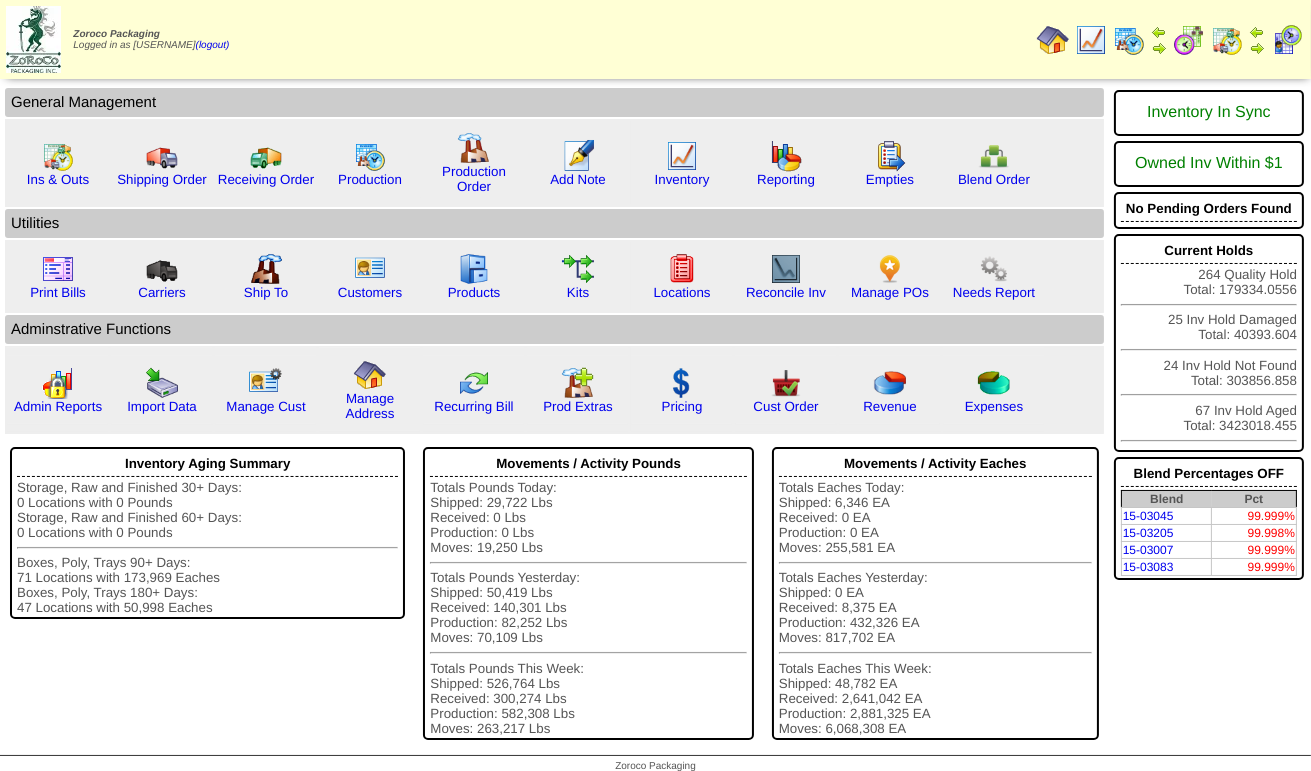 click at bounding box center [1129, 40] 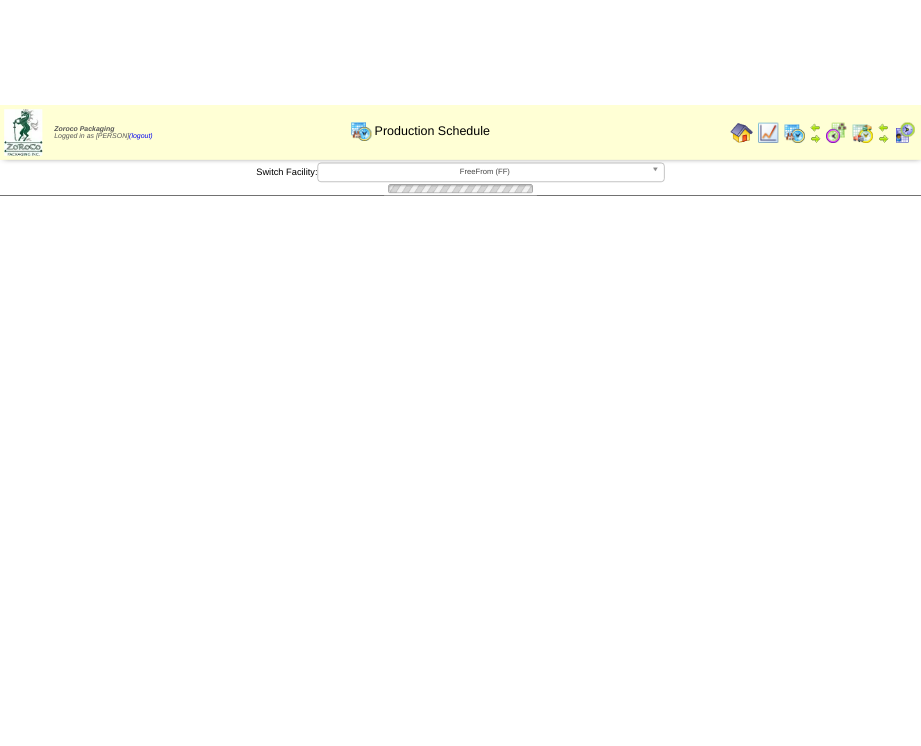 scroll, scrollTop: 0, scrollLeft: 0, axis: both 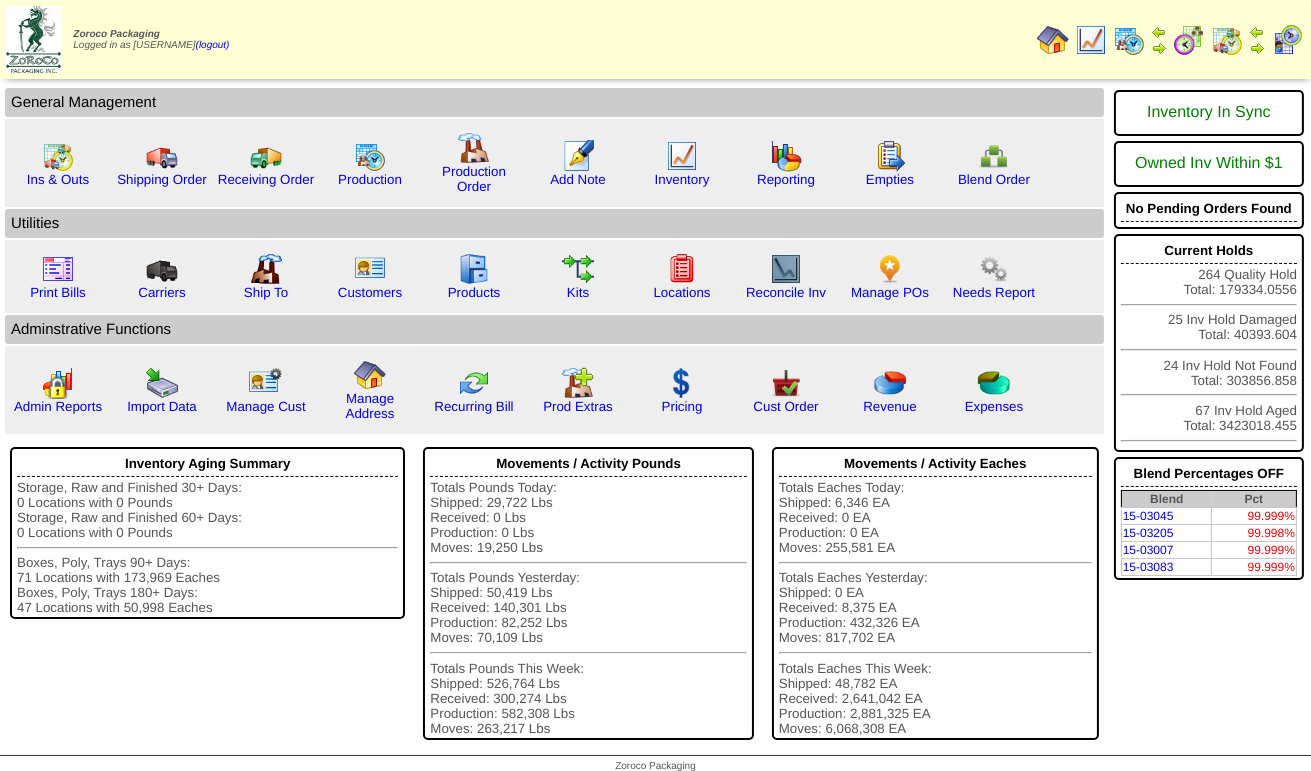 click at bounding box center (1129, 40) 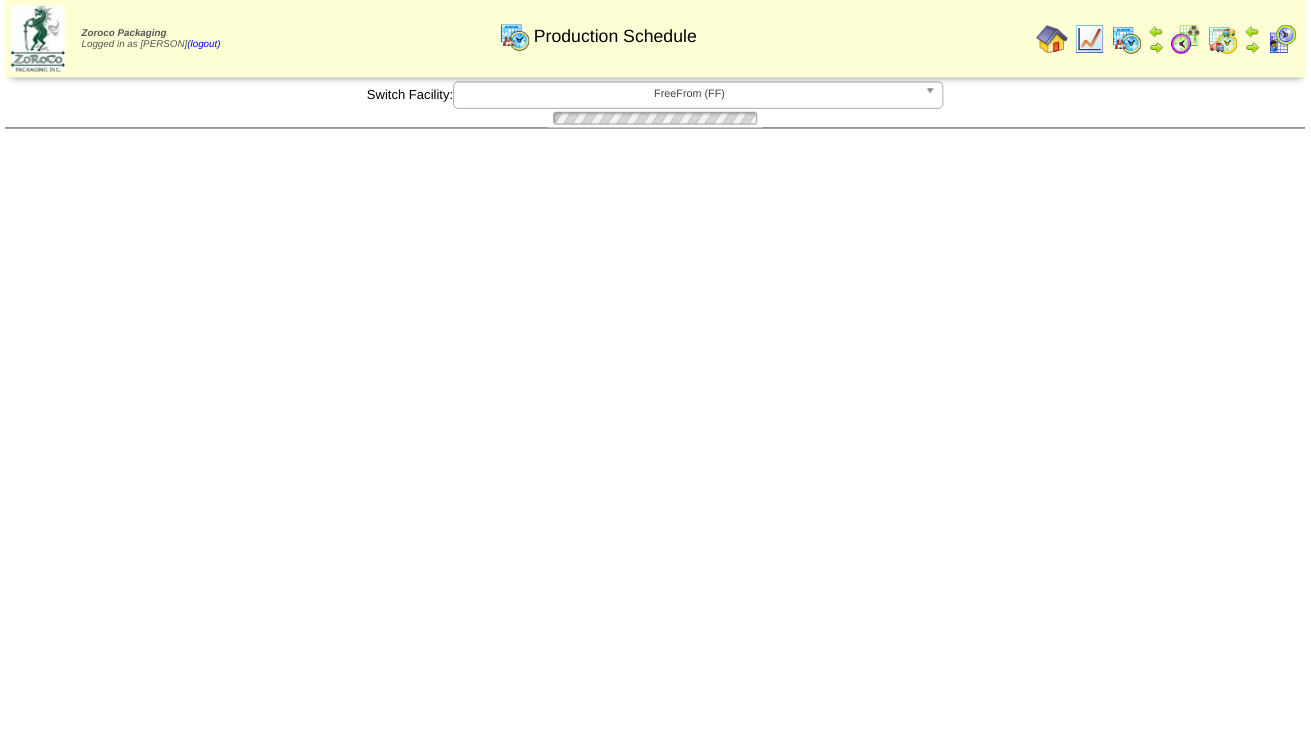 scroll, scrollTop: 0, scrollLeft: 0, axis: both 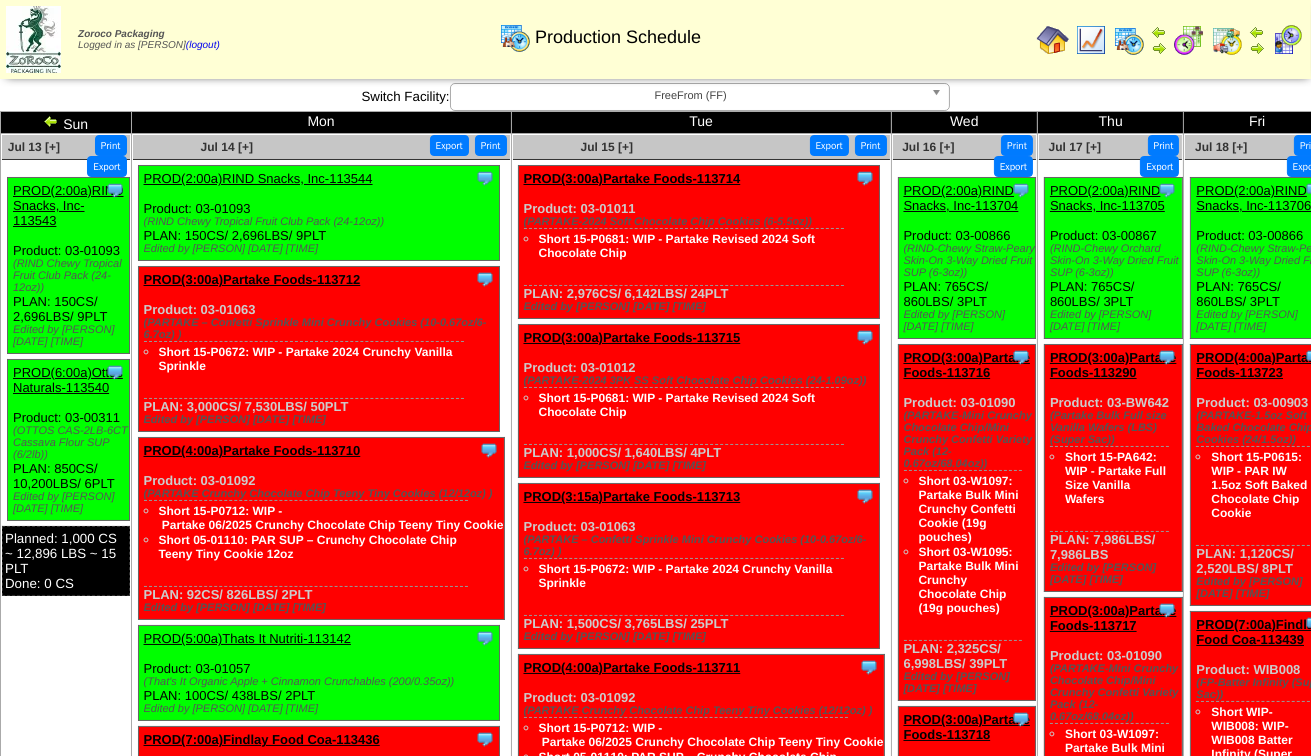 drag, startPoint x: 882, startPoint y: 121, endPoint x: 714, endPoint y: 121, distance: 168 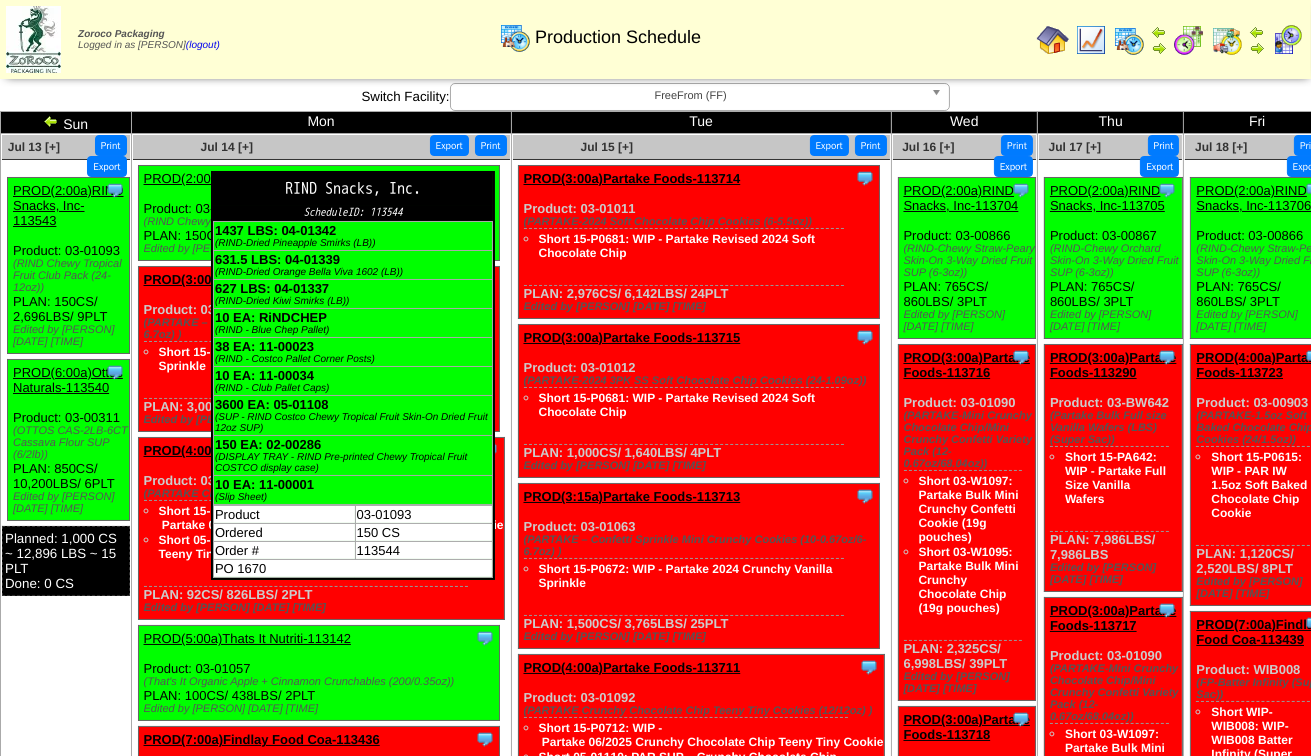 drag, startPoint x: 507, startPoint y: 172, endPoint x: 491, endPoint y: 174, distance: 16.124516 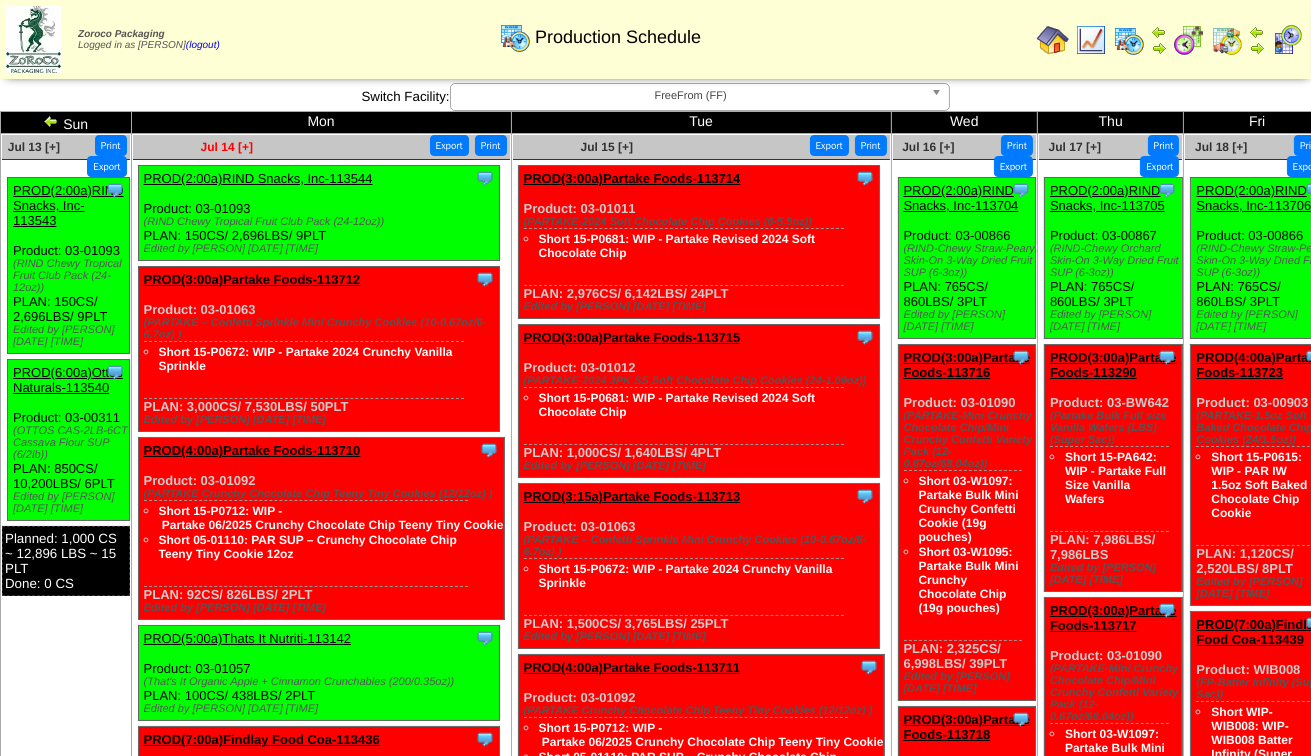 drag, startPoint x: 310, startPoint y: 145, endPoint x: 249, endPoint y: 147, distance: 61.03278 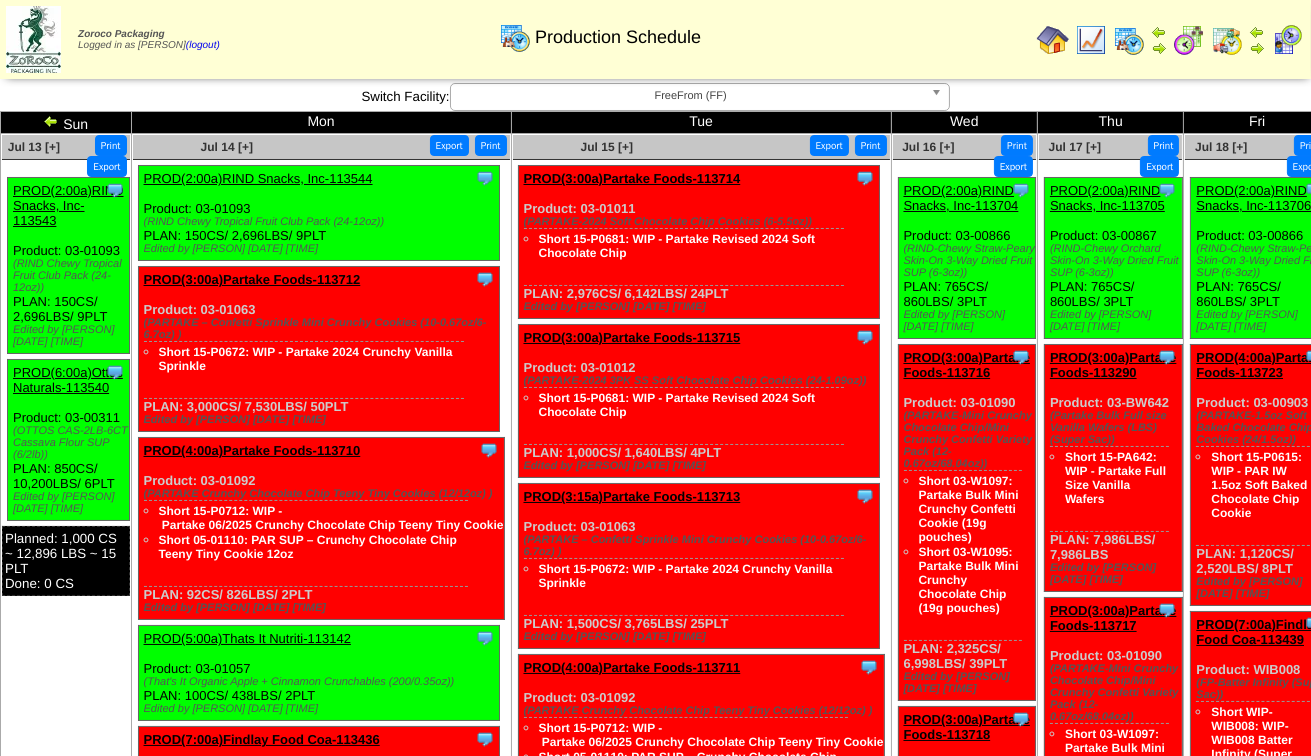 drag, startPoint x: 249, startPoint y: 147, endPoint x: 172, endPoint y: 147, distance: 77 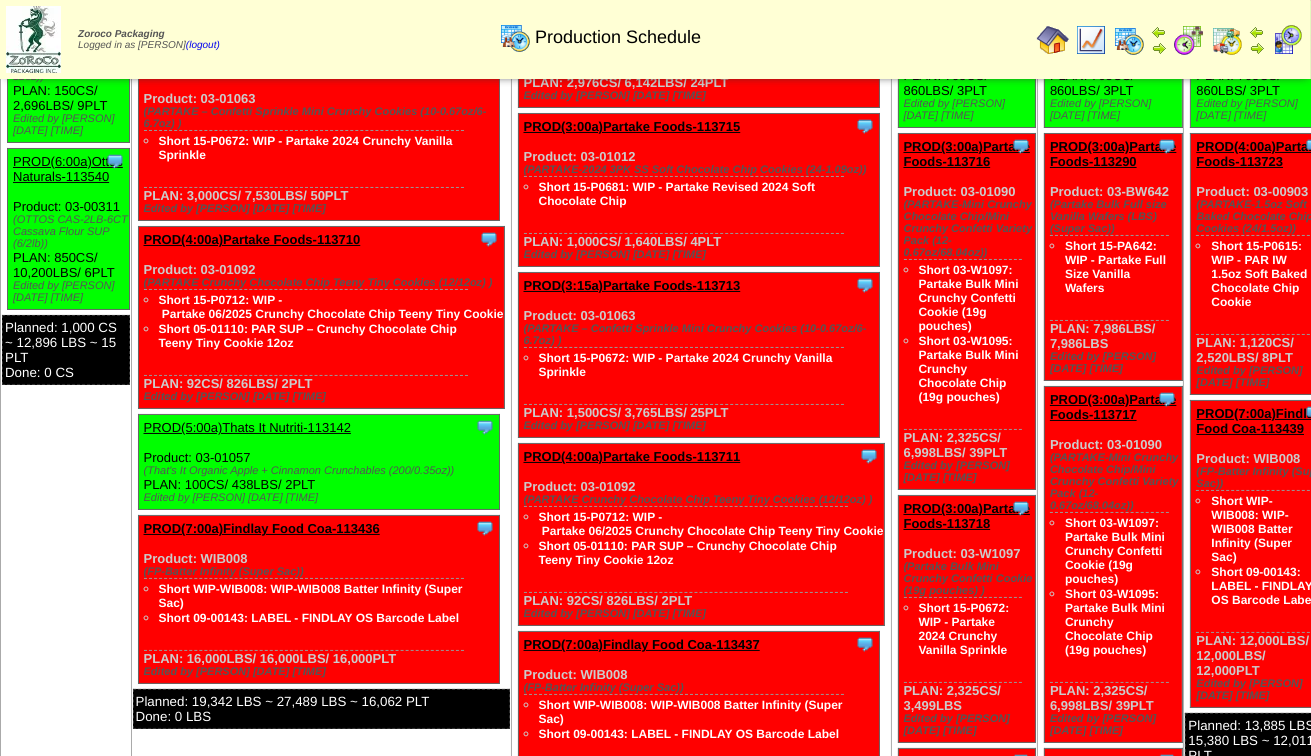 scroll, scrollTop: 0, scrollLeft: 0, axis: both 